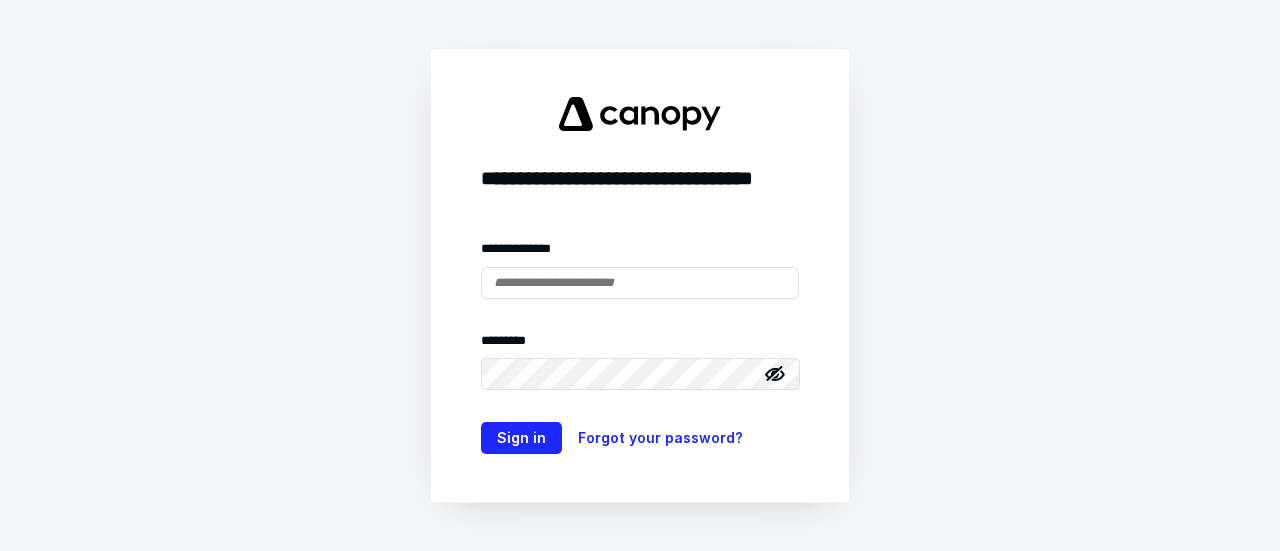 scroll, scrollTop: 0, scrollLeft: 0, axis: both 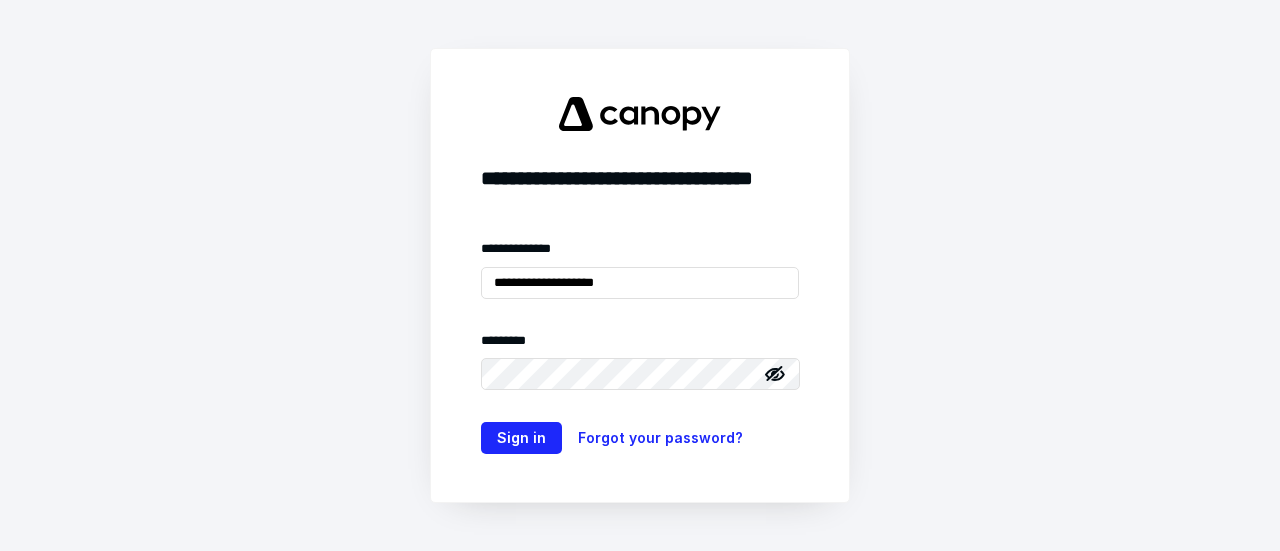 drag, startPoint x: 338, startPoint y: 136, endPoint x: 230, endPoint y: 139, distance: 108.04166 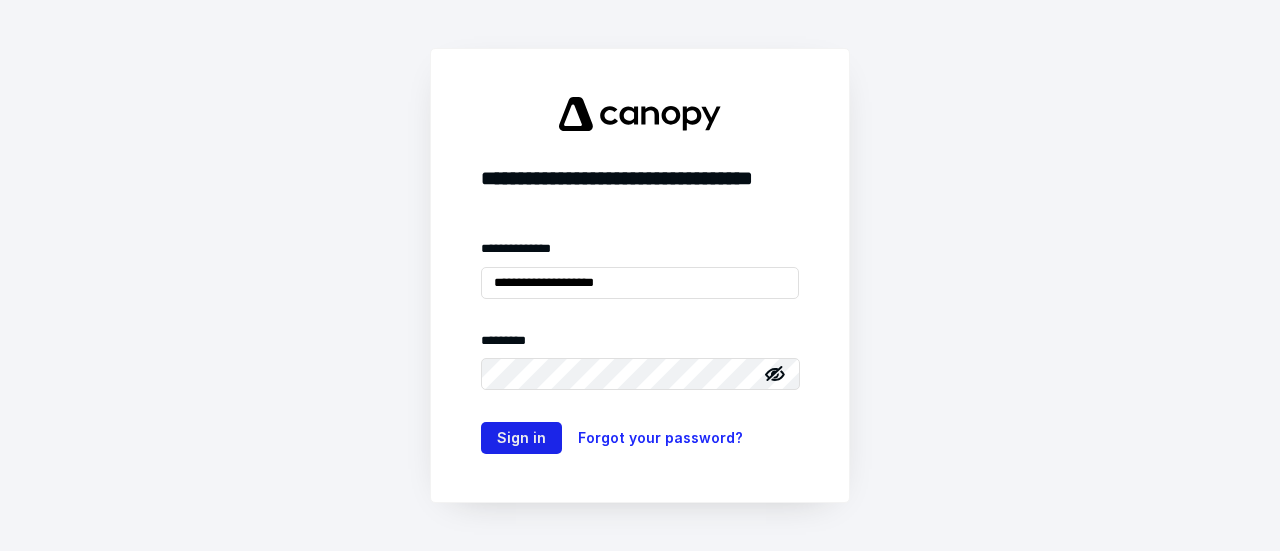 click on "Sign in" at bounding box center (521, 438) 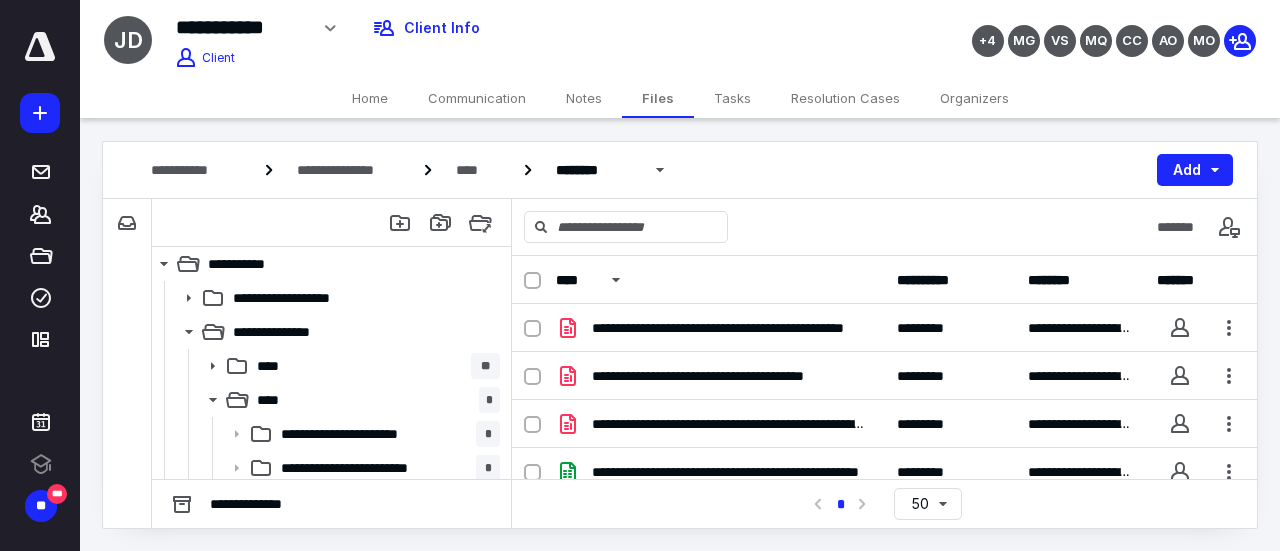 scroll, scrollTop: 0, scrollLeft: 0, axis: both 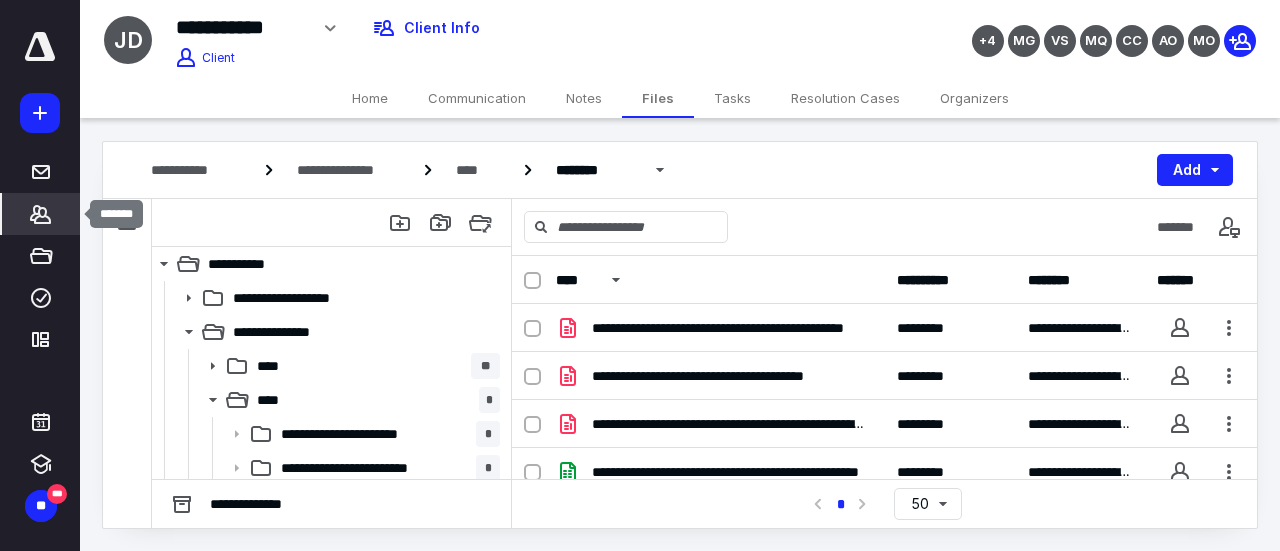 click 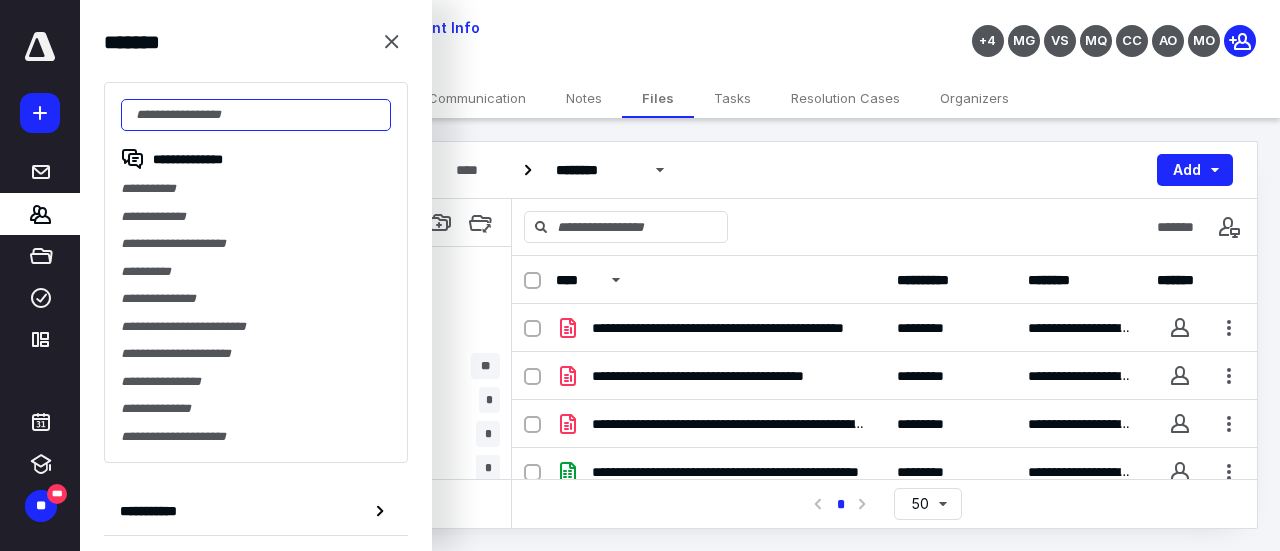click at bounding box center [256, 115] 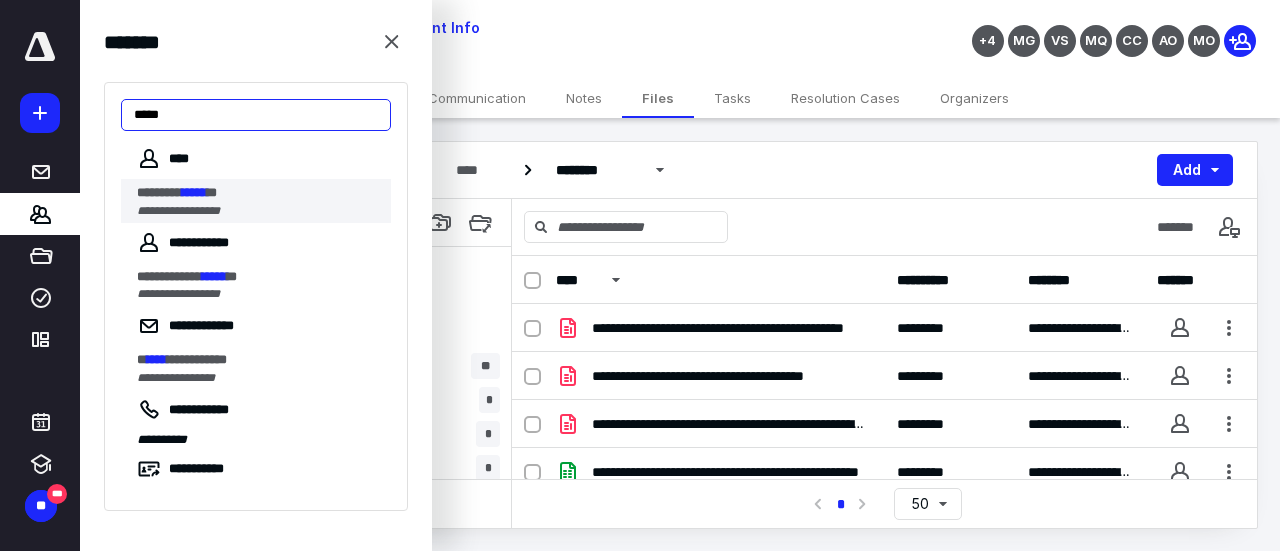 type on "*****" 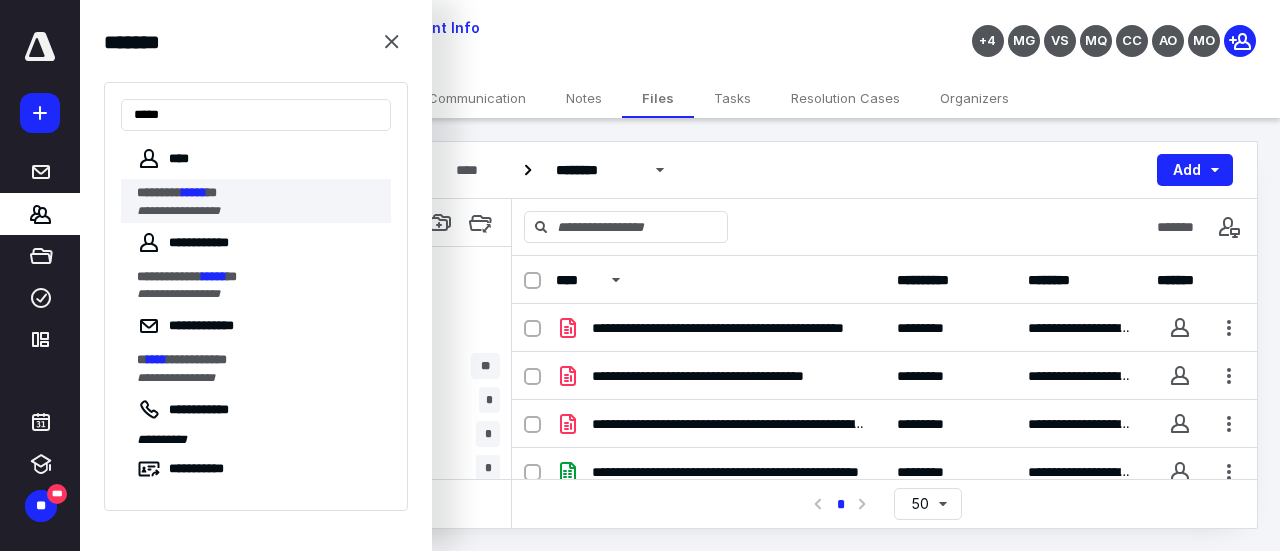 click on "**********" at bounding box center (264, 201) 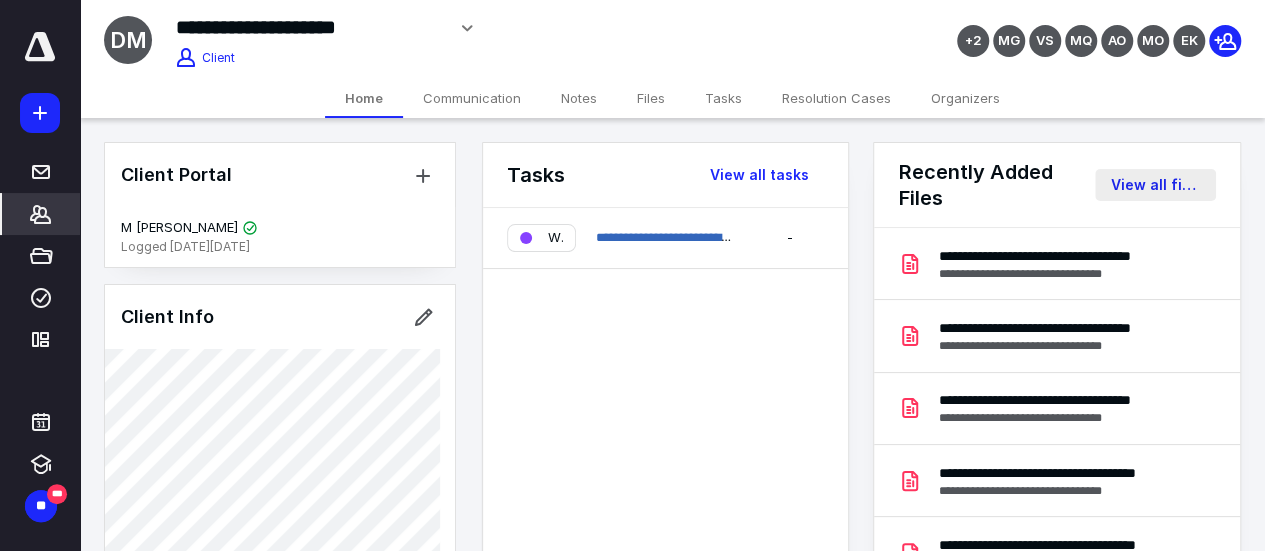 click on "View all files" at bounding box center [1155, 185] 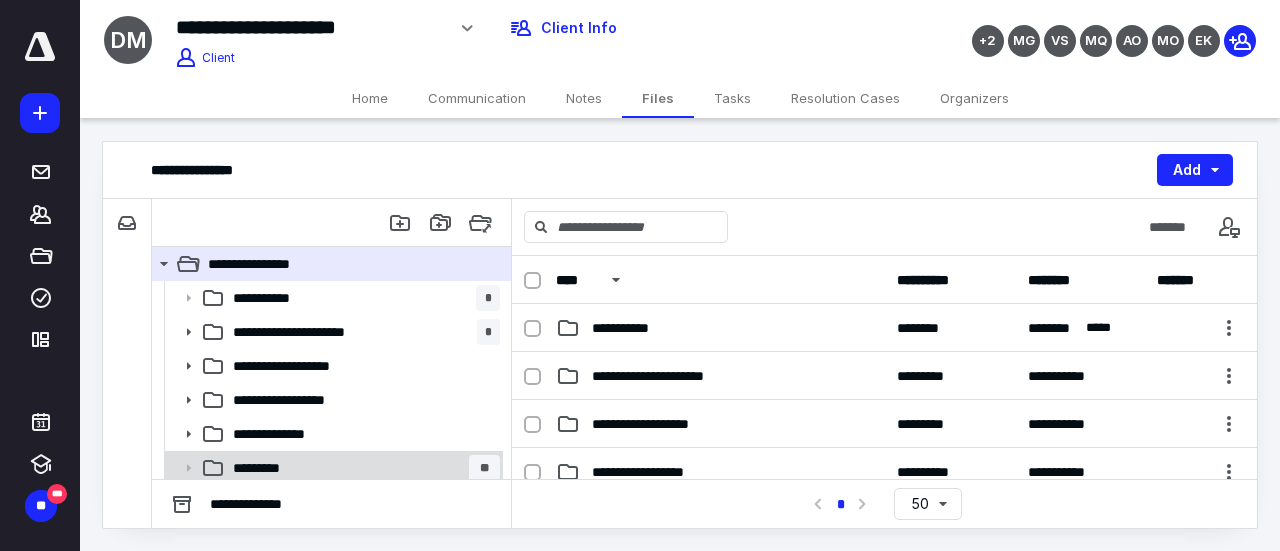 scroll, scrollTop: 72, scrollLeft: 0, axis: vertical 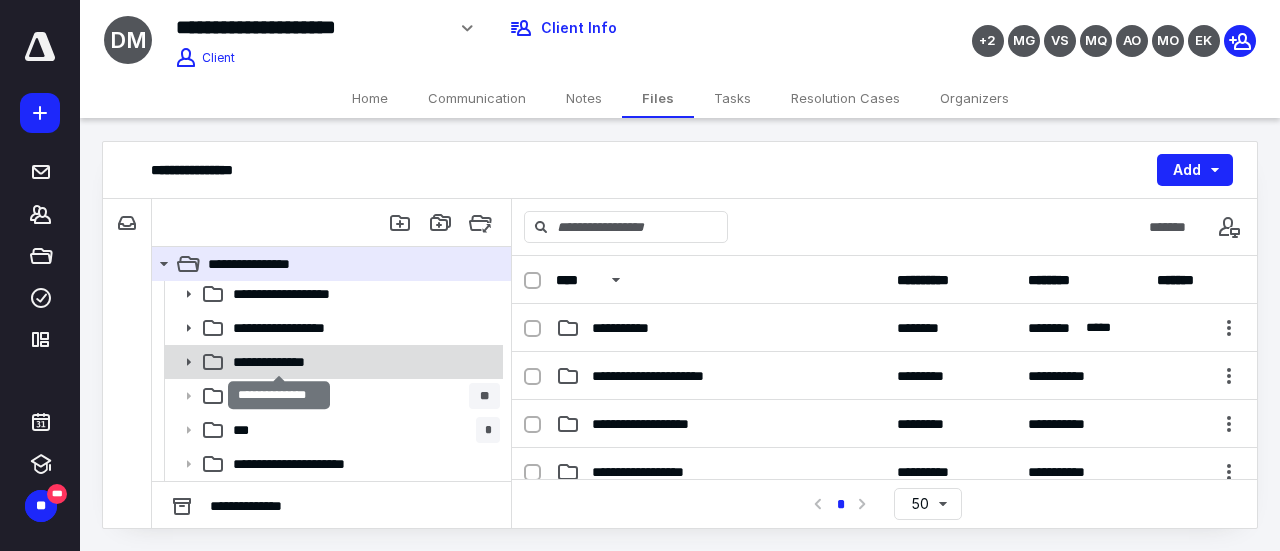 click on "**********" at bounding box center [280, 362] 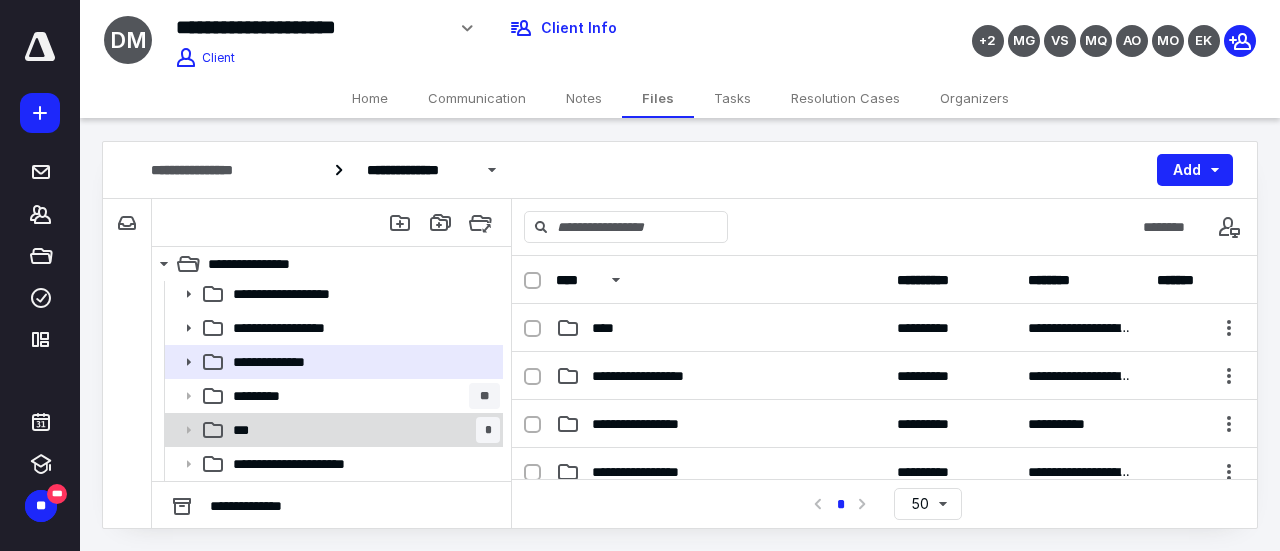 scroll, scrollTop: 0, scrollLeft: 0, axis: both 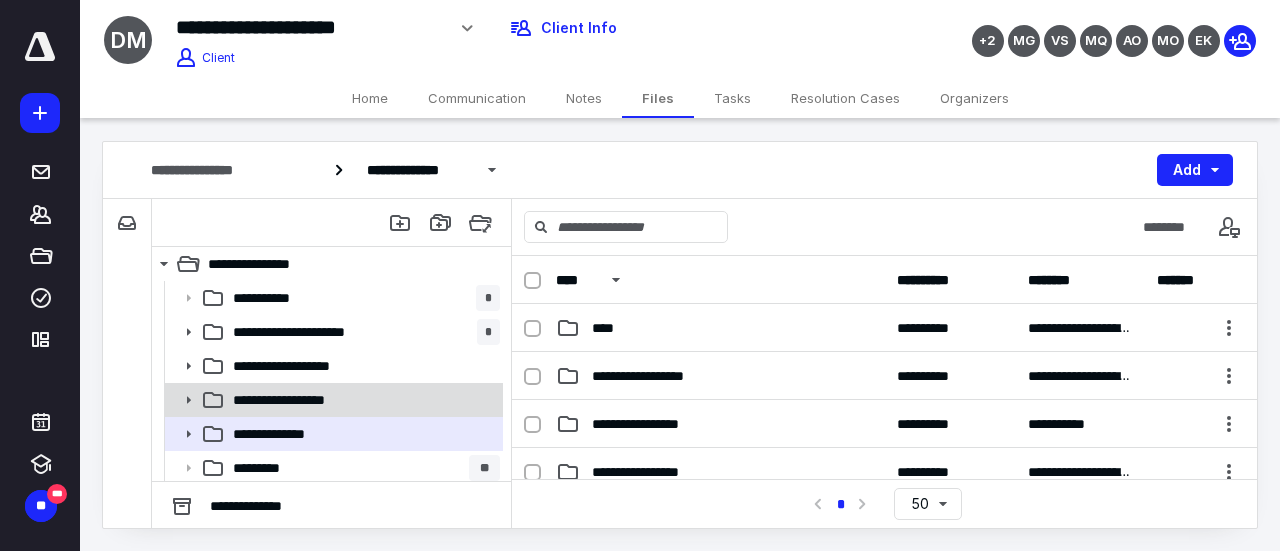 click on "**********" at bounding box center [292, 400] 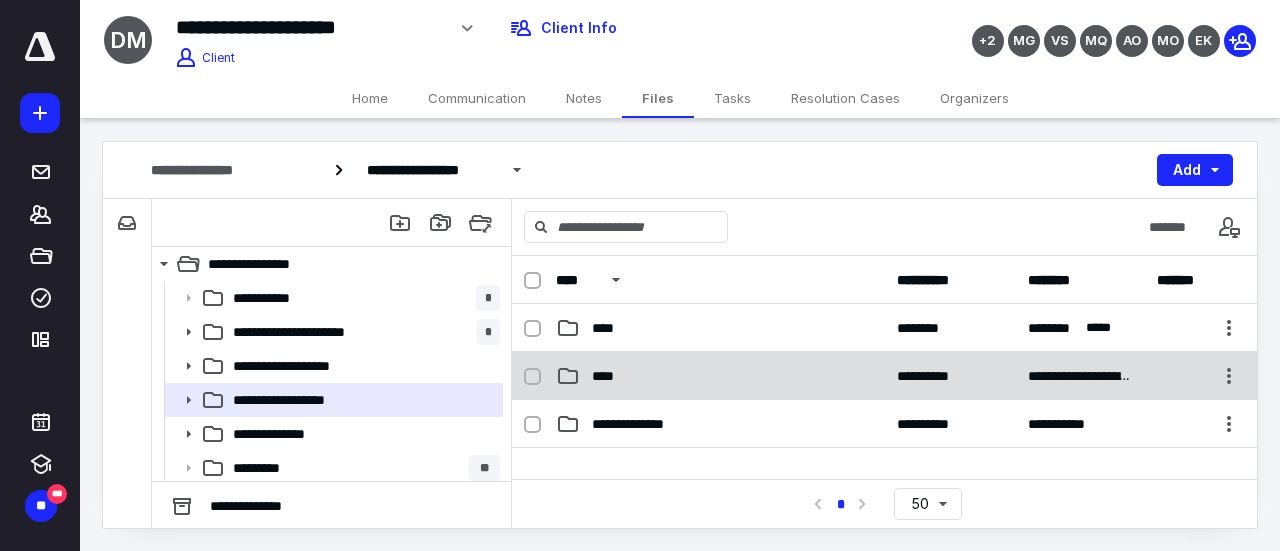 click on "****" at bounding box center [720, 376] 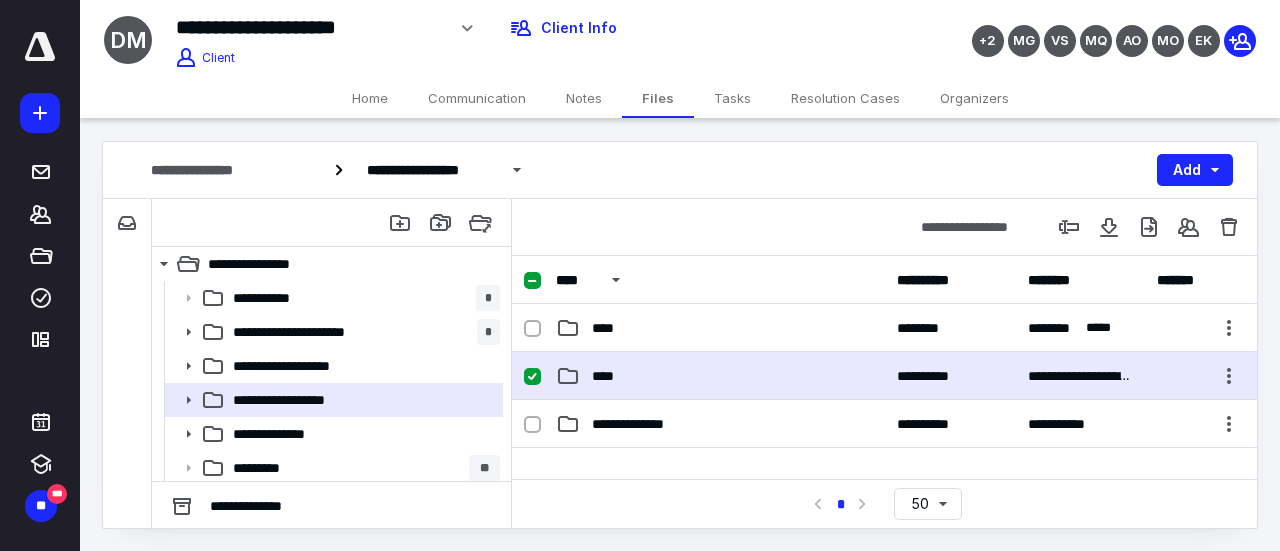 click on "****" at bounding box center (720, 376) 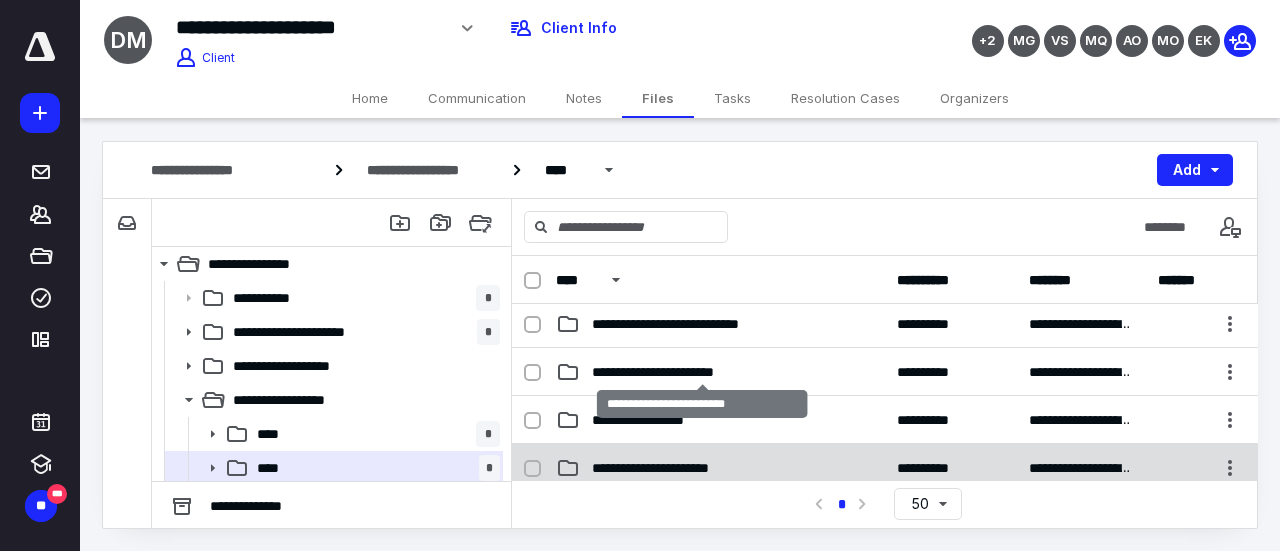 scroll, scrollTop: 200, scrollLeft: 0, axis: vertical 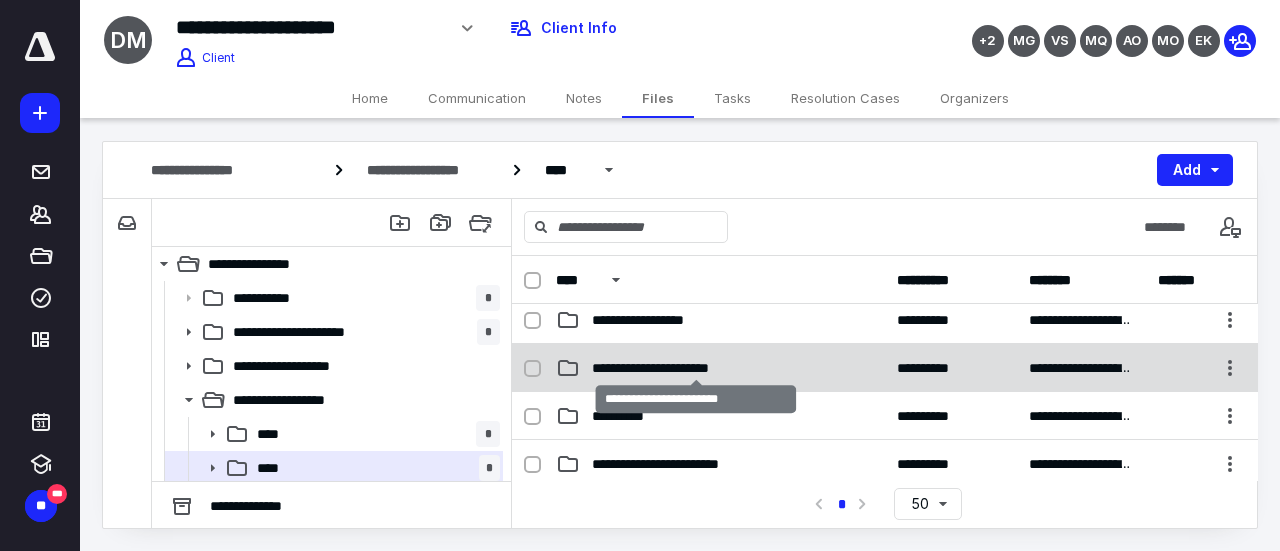 click on "**********" at bounding box center [696, 368] 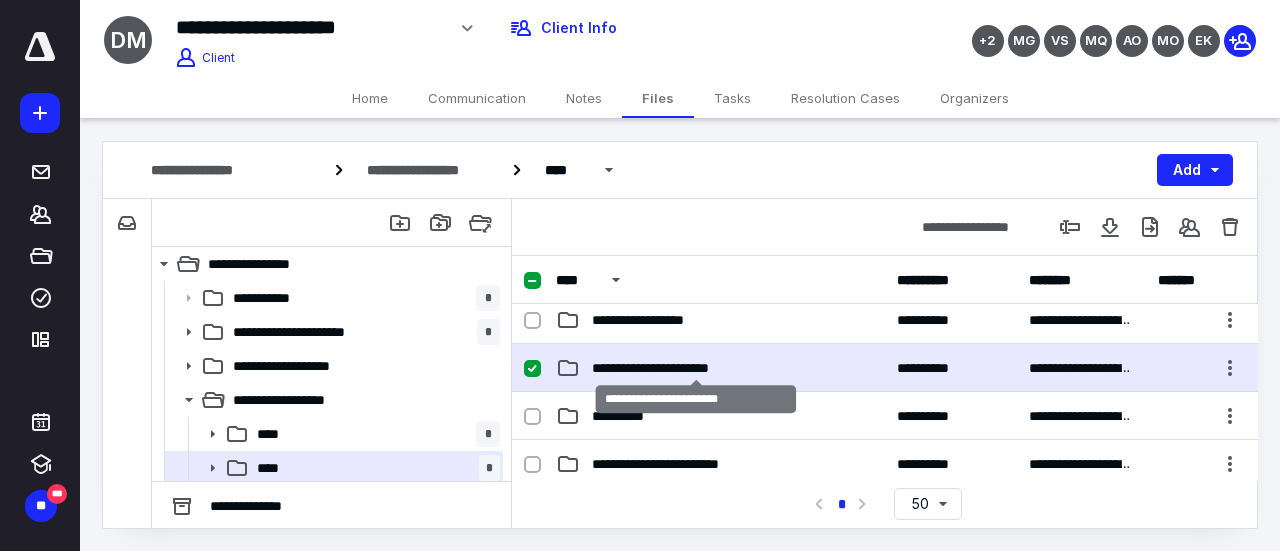 click on "**********" at bounding box center (696, 368) 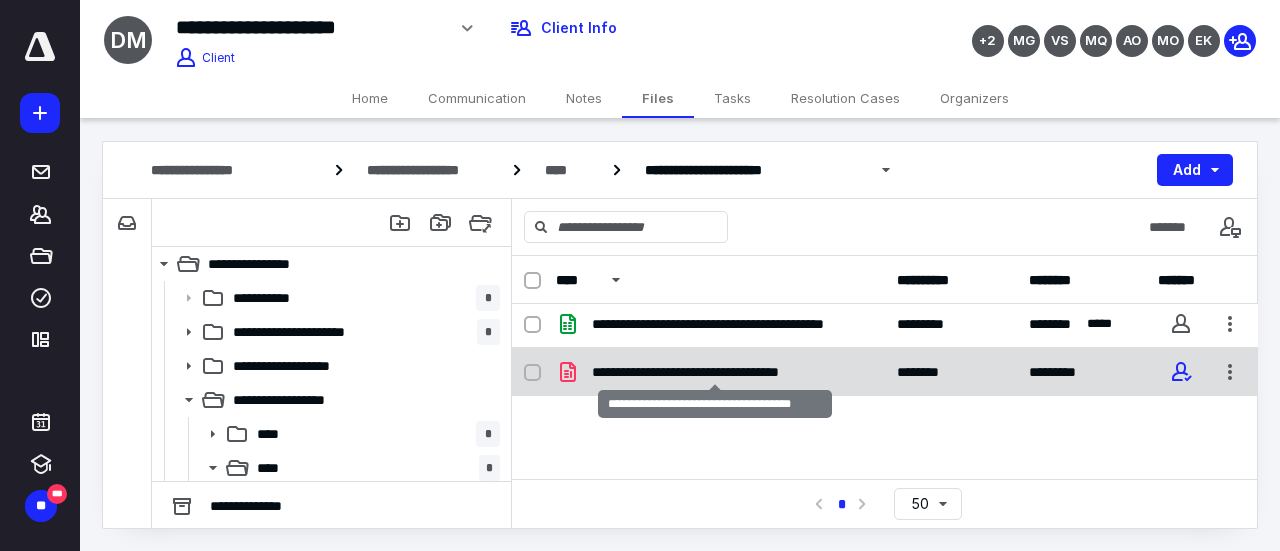 scroll, scrollTop: 0, scrollLeft: 0, axis: both 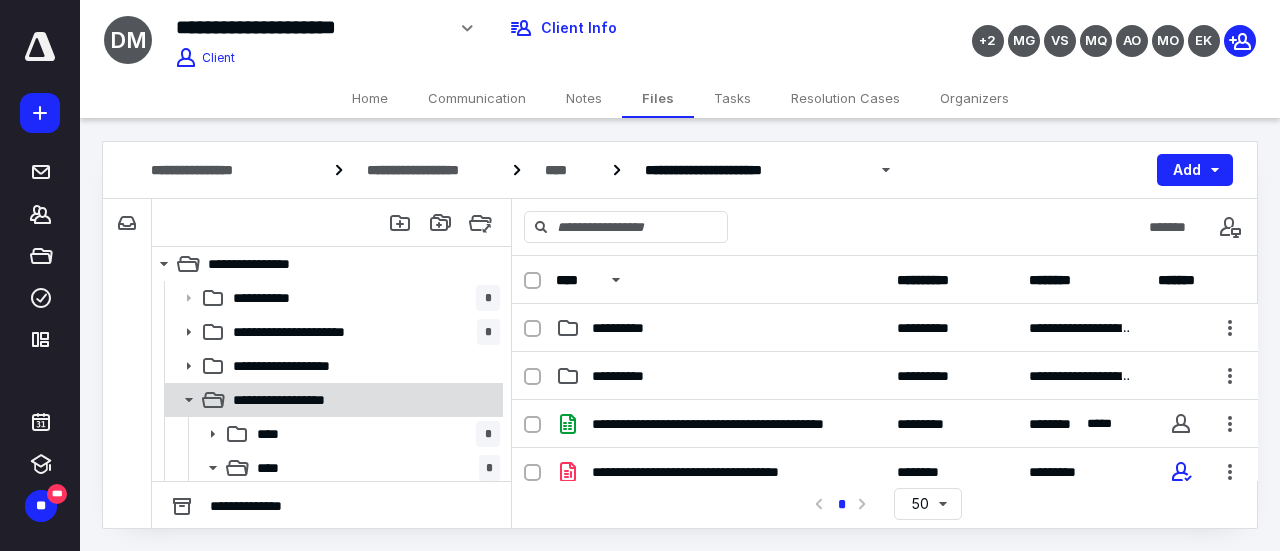 click on "**********" at bounding box center [292, 400] 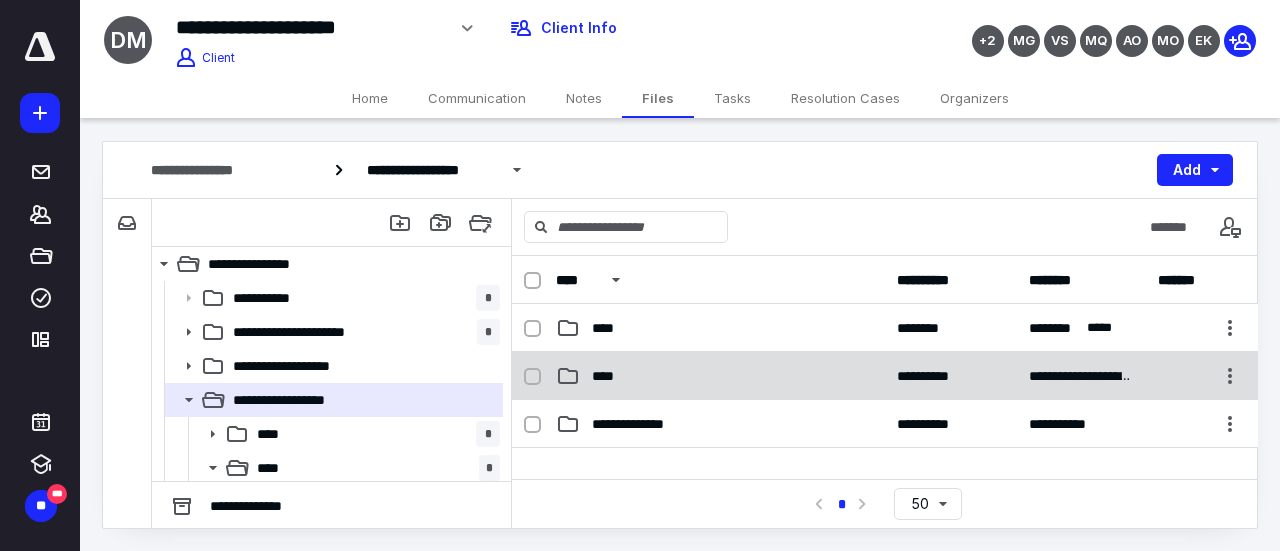 click on "****" at bounding box center [720, 376] 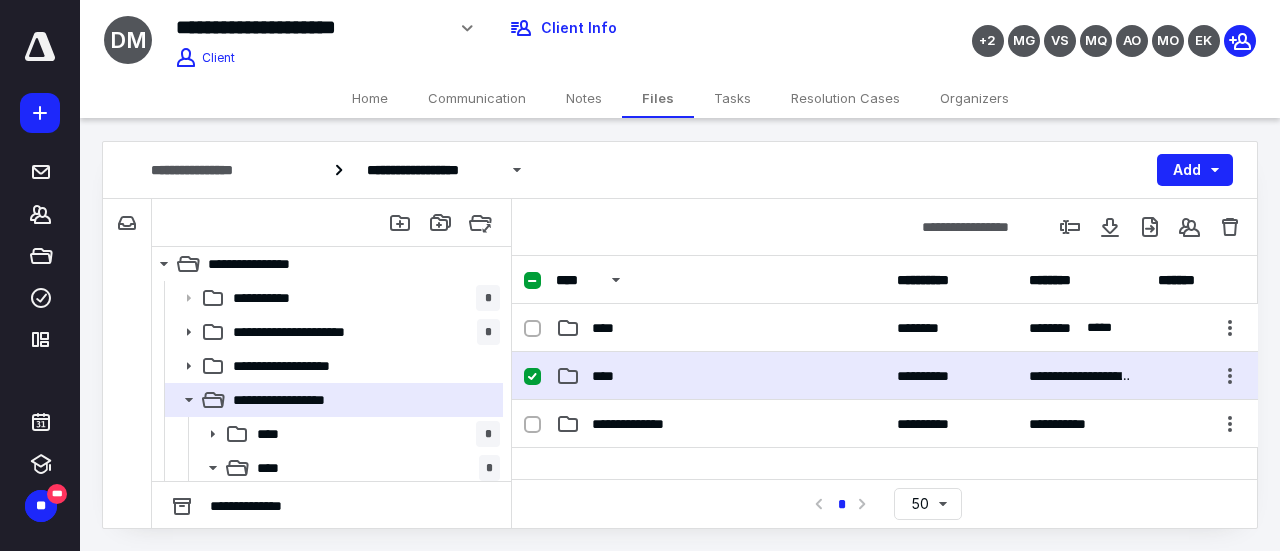 click on "****" at bounding box center (720, 376) 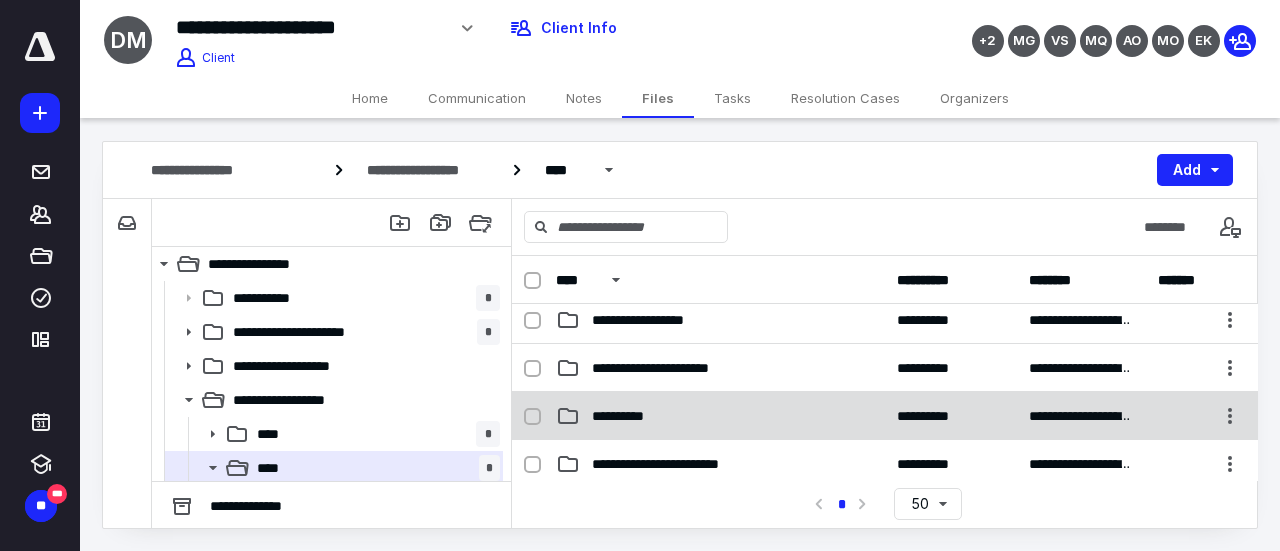 scroll, scrollTop: 0, scrollLeft: 0, axis: both 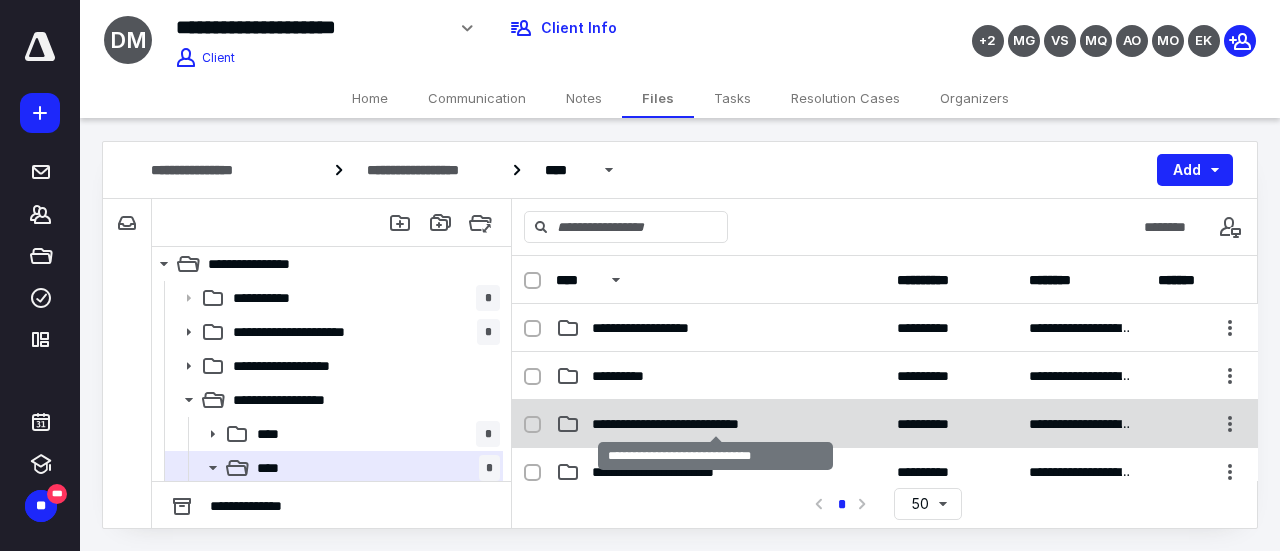 click on "**********" at bounding box center (716, 424) 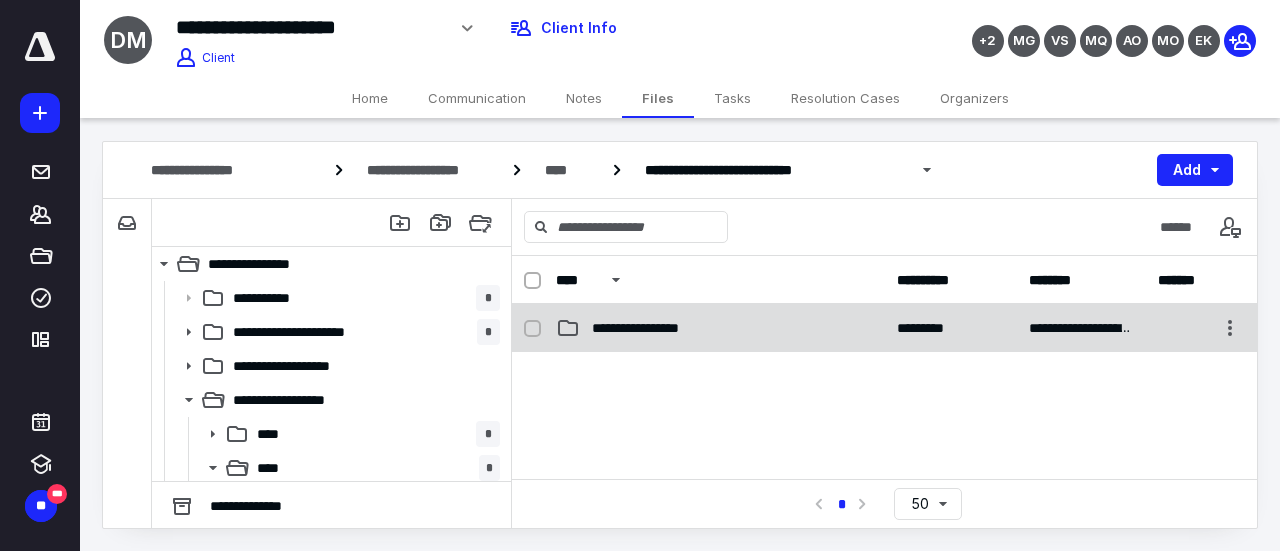 click on "**********" at bounding box center (661, 328) 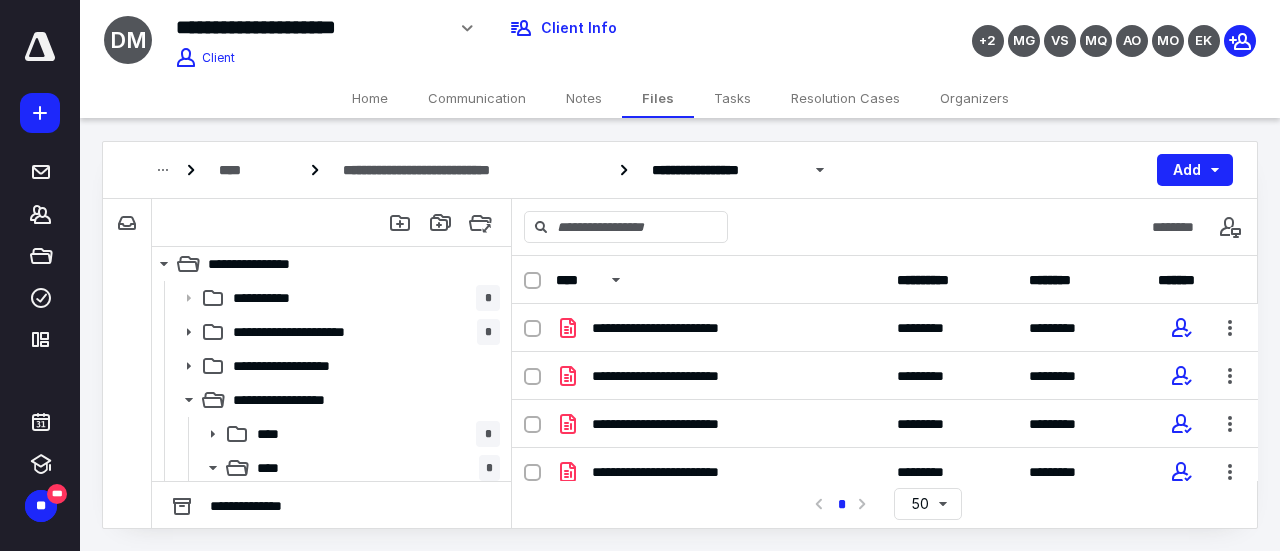 scroll, scrollTop: 490, scrollLeft: 0, axis: vertical 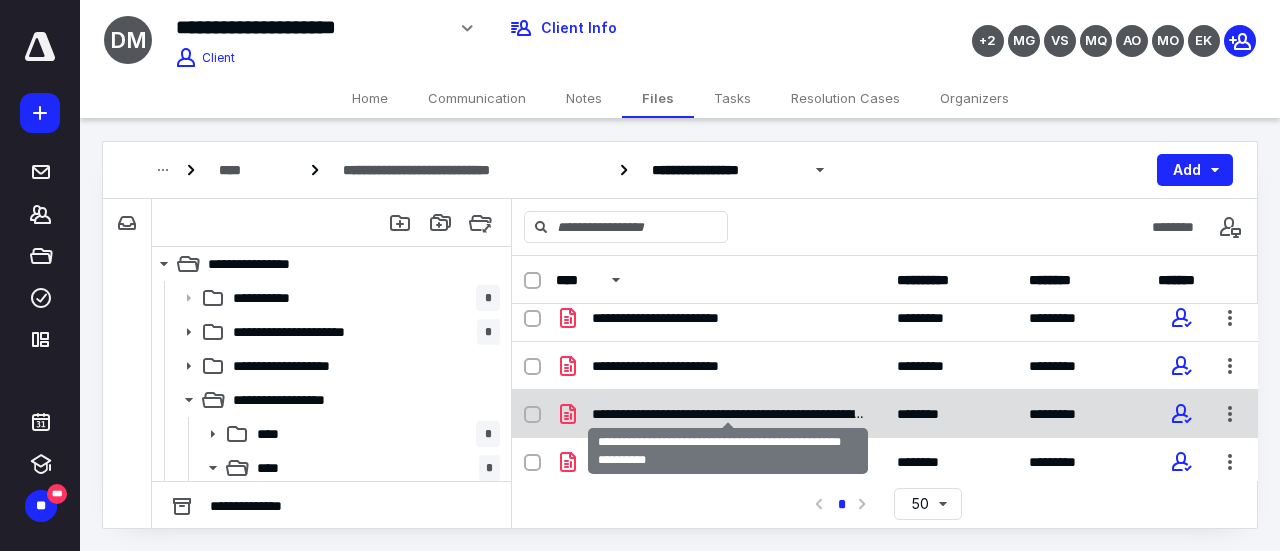 click on "**********" at bounding box center [728, 414] 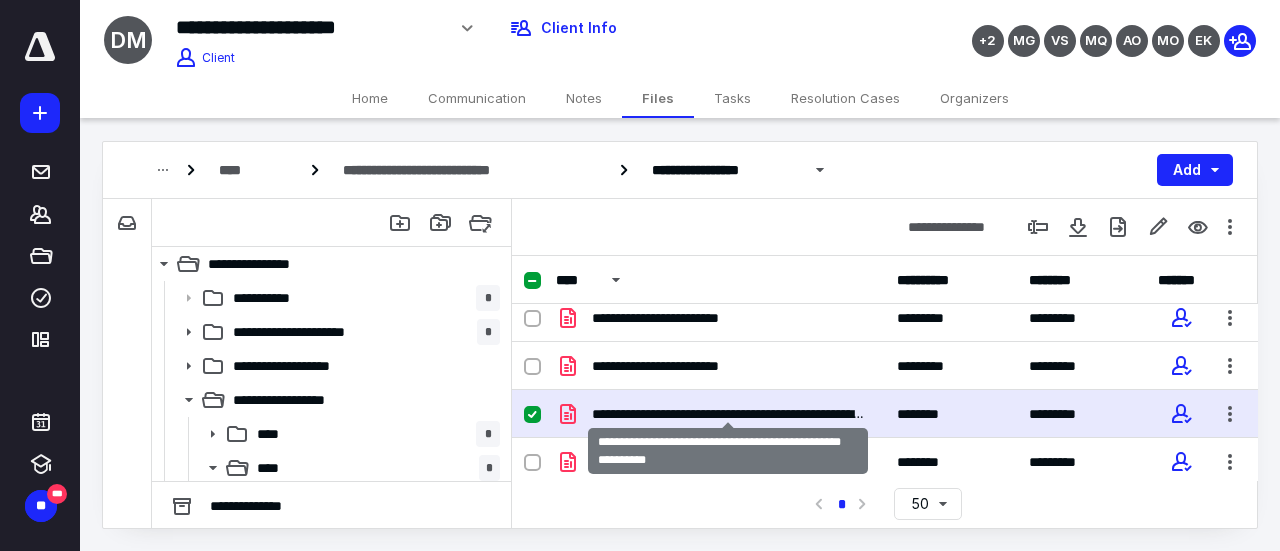 click on "**********" at bounding box center (728, 414) 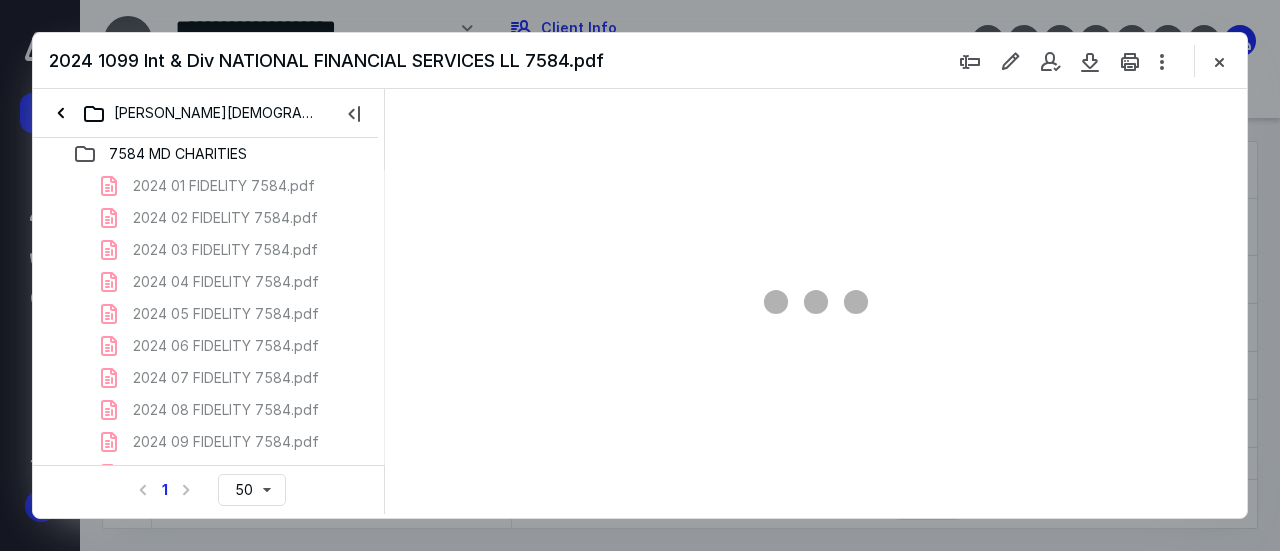 scroll, scrollTop: 490, scrollLeft: 0, axis: vertical 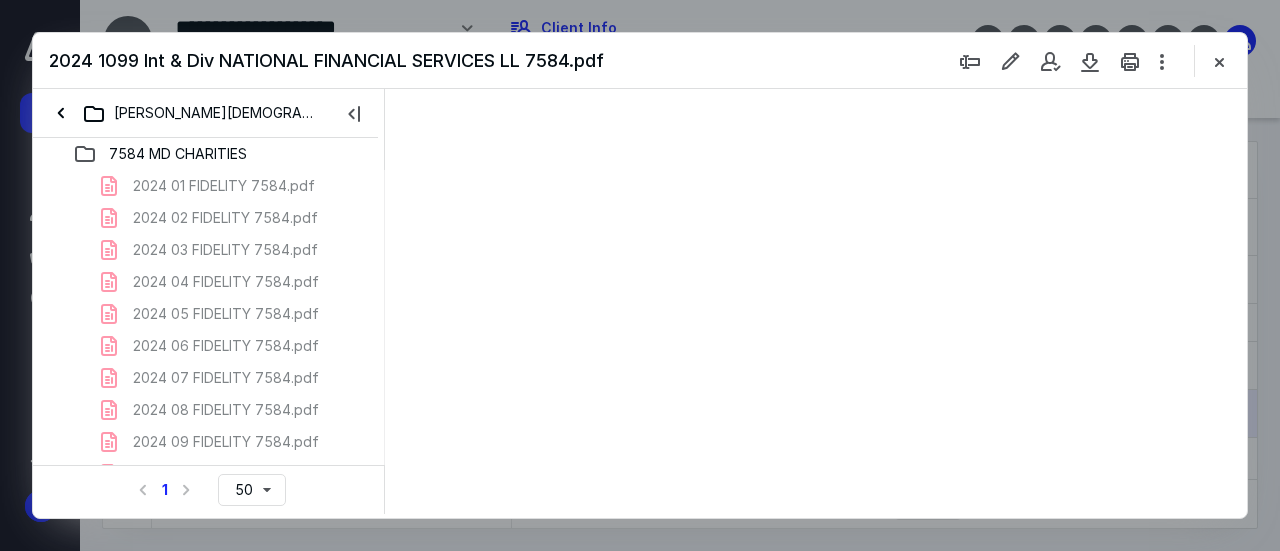 type on "112" 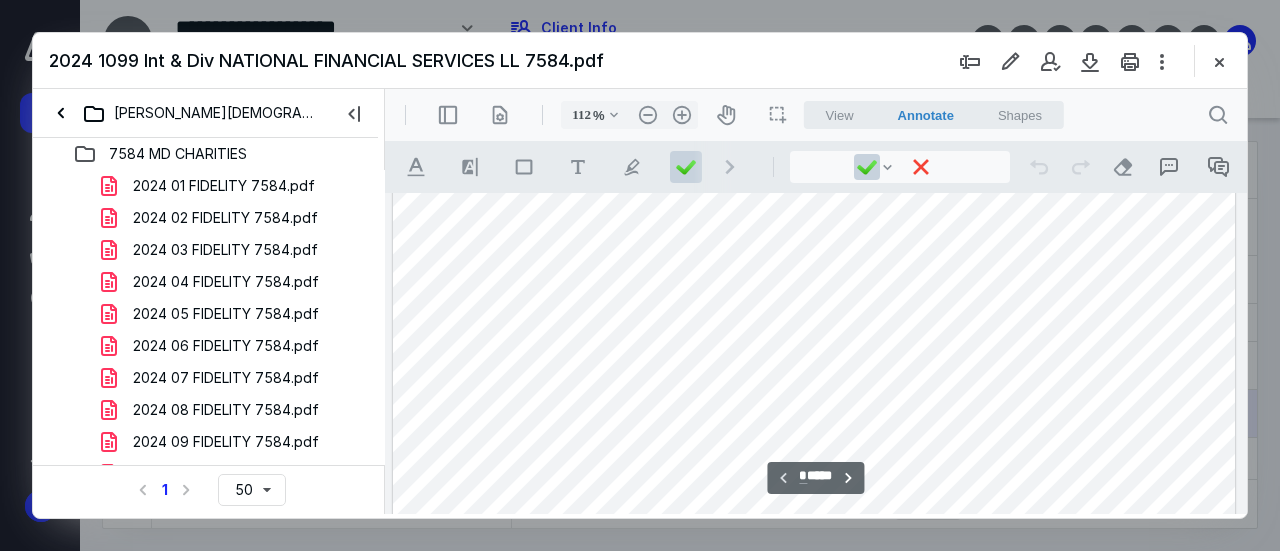 scroll, scrollTop: 208, scrollLeft: 0, axis: vertical 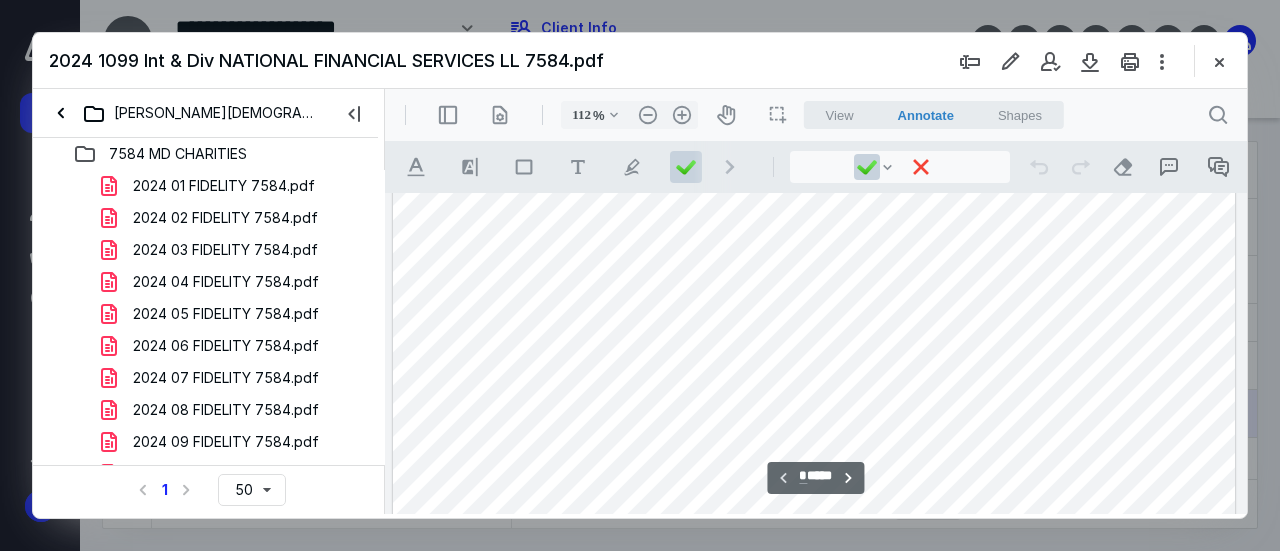 click at bounding box center [814, 330] 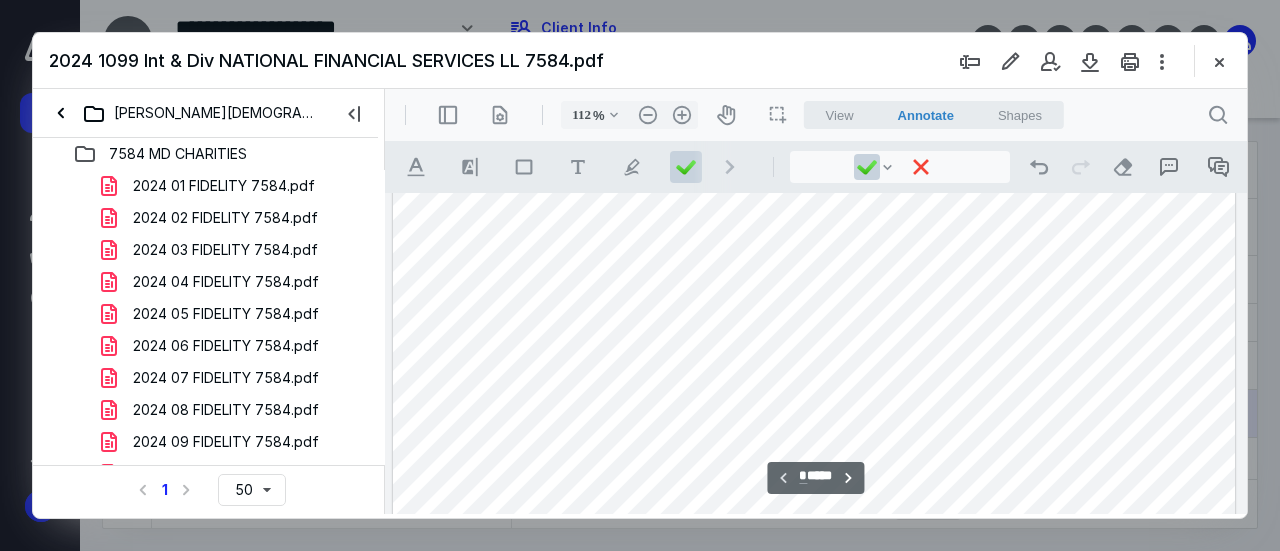 scroll, scrollTop: 308, scrollLeft: 0, axis: vertical 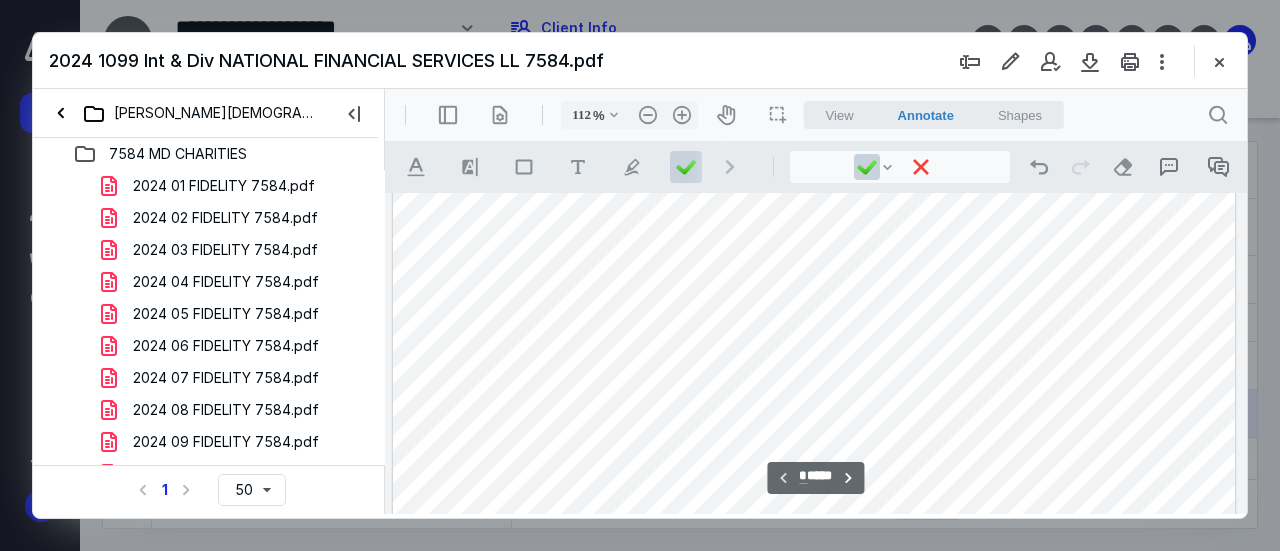 click at bounding box center (814, 230) 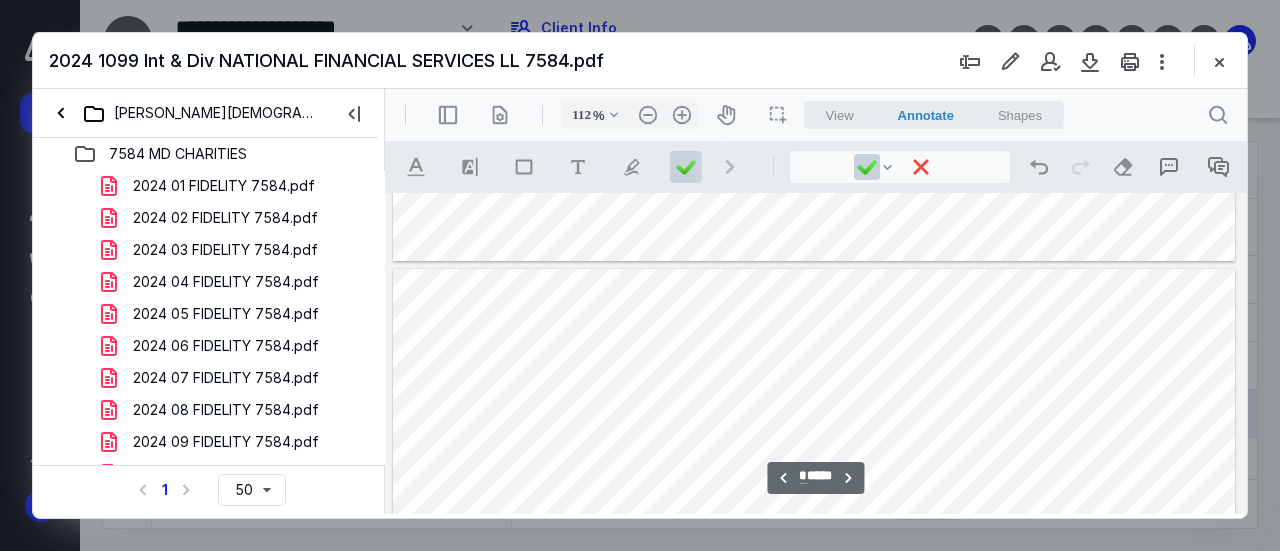 scroll, scrollTop: 3178, scrollLeft: 0, axis: vertical 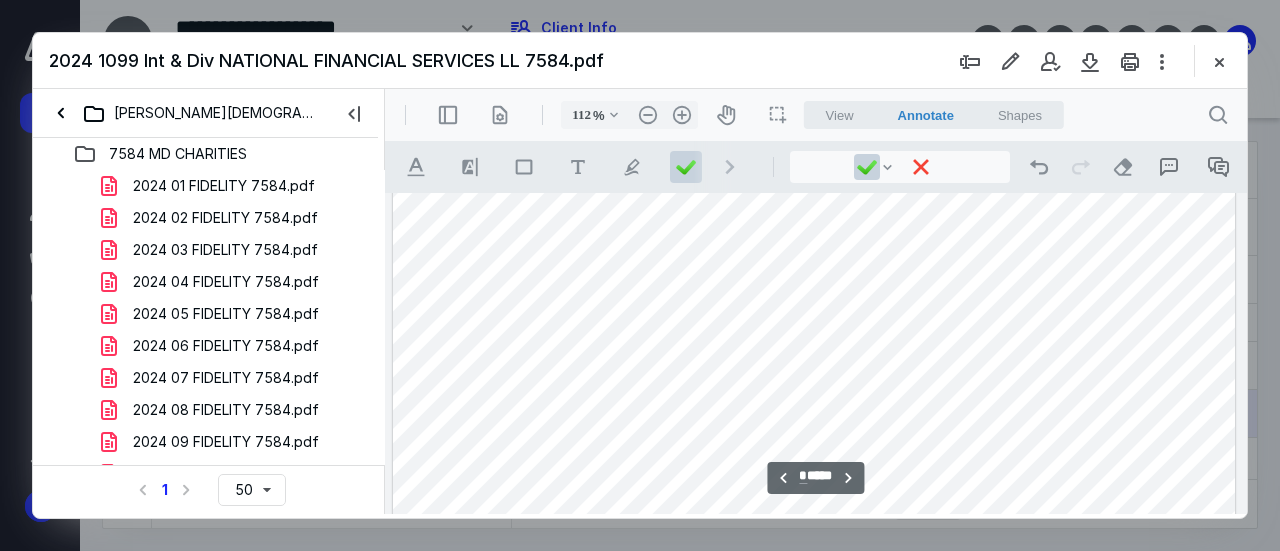 type on "*" 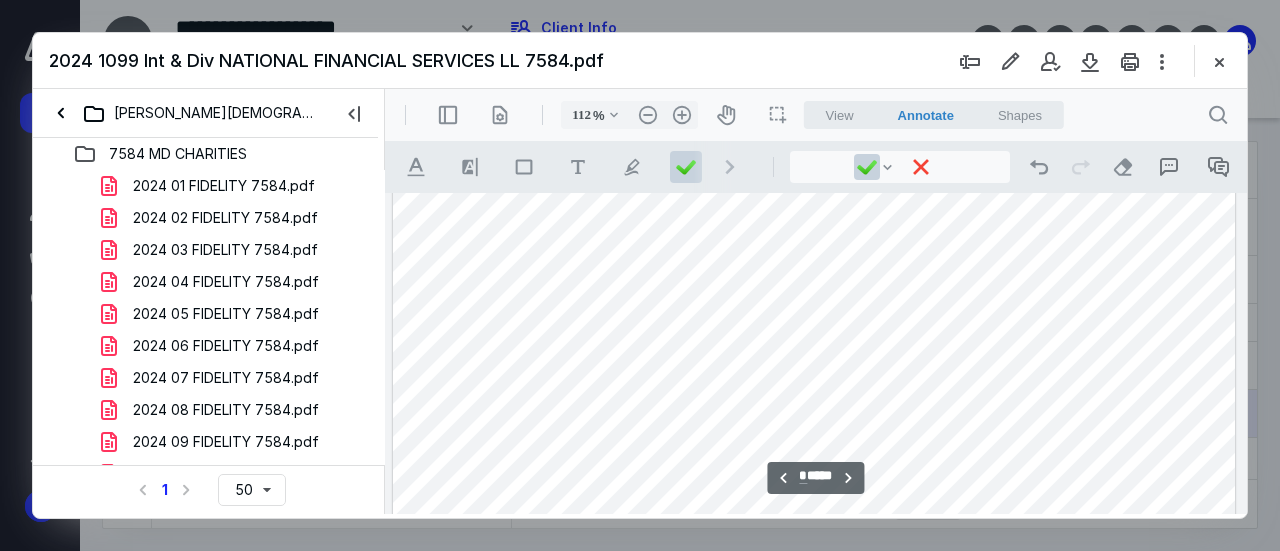 scroll, scrollTop: 2178, scrollLeft: 0, axis: vertical 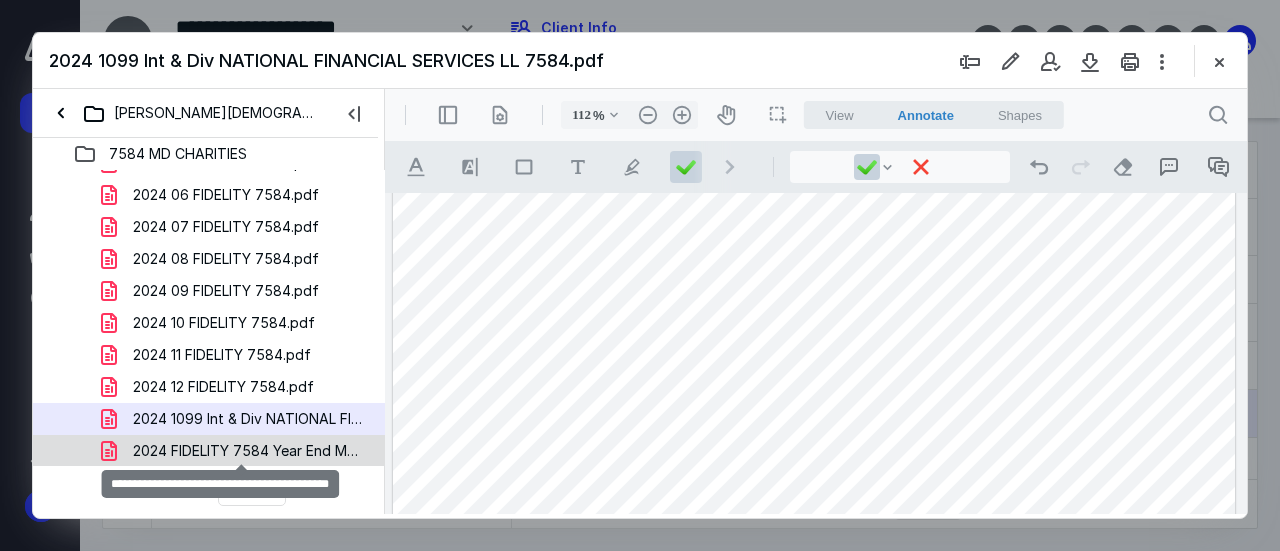 click on "2024 FIDELITY 7584 Year End MD CHARITIES.pdf" at bounding box center [249, 451] 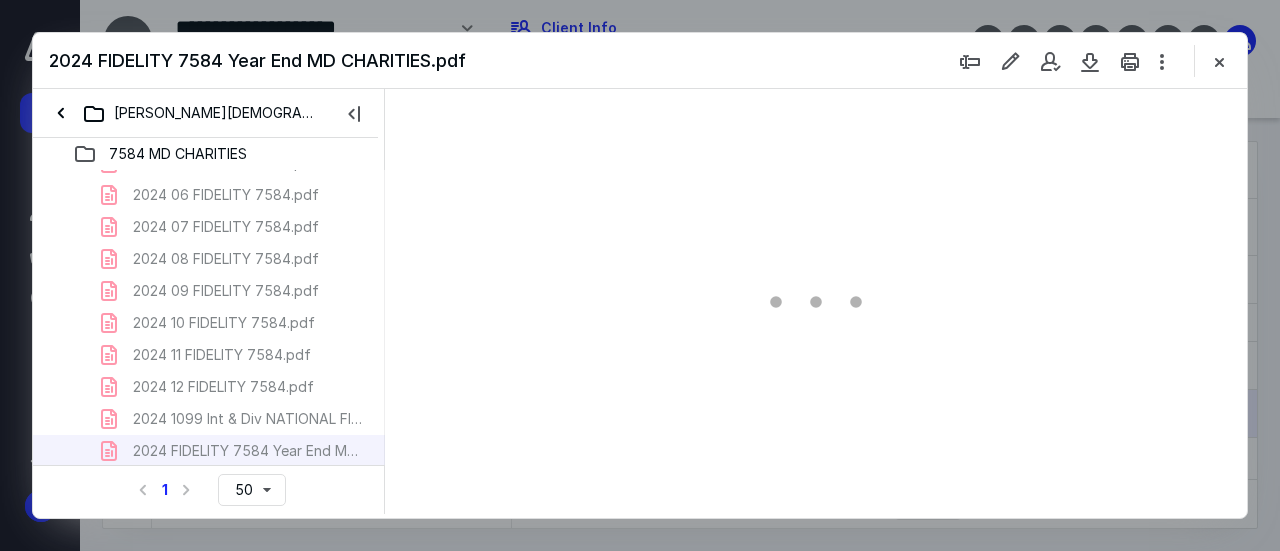type on "112" 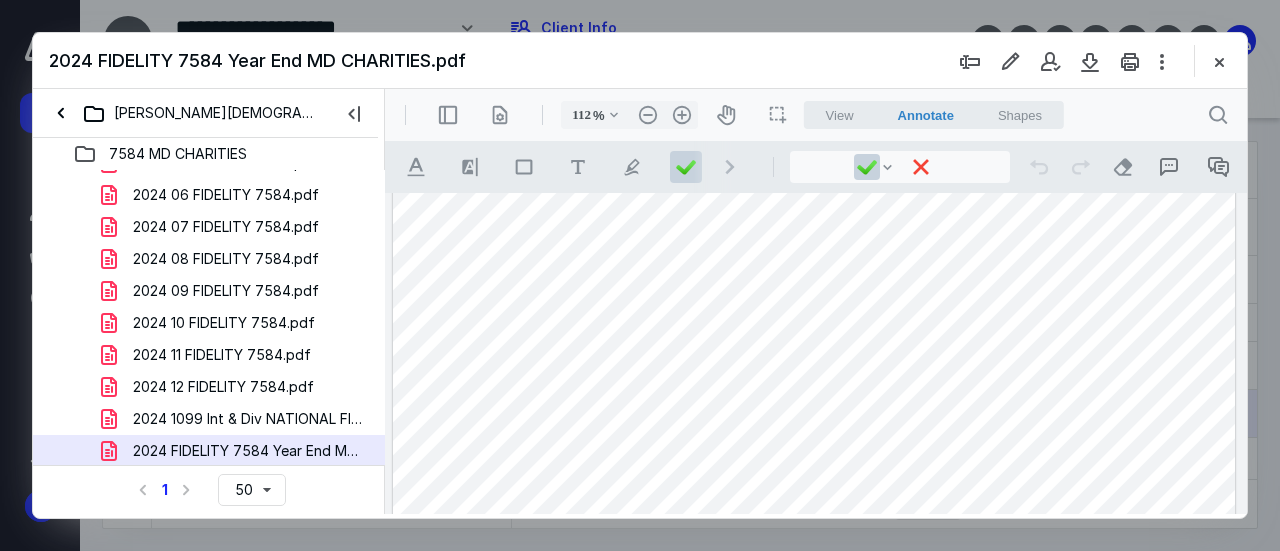 scroll, scrollTop: 2308, scrollLeft: 0, axis: vertical 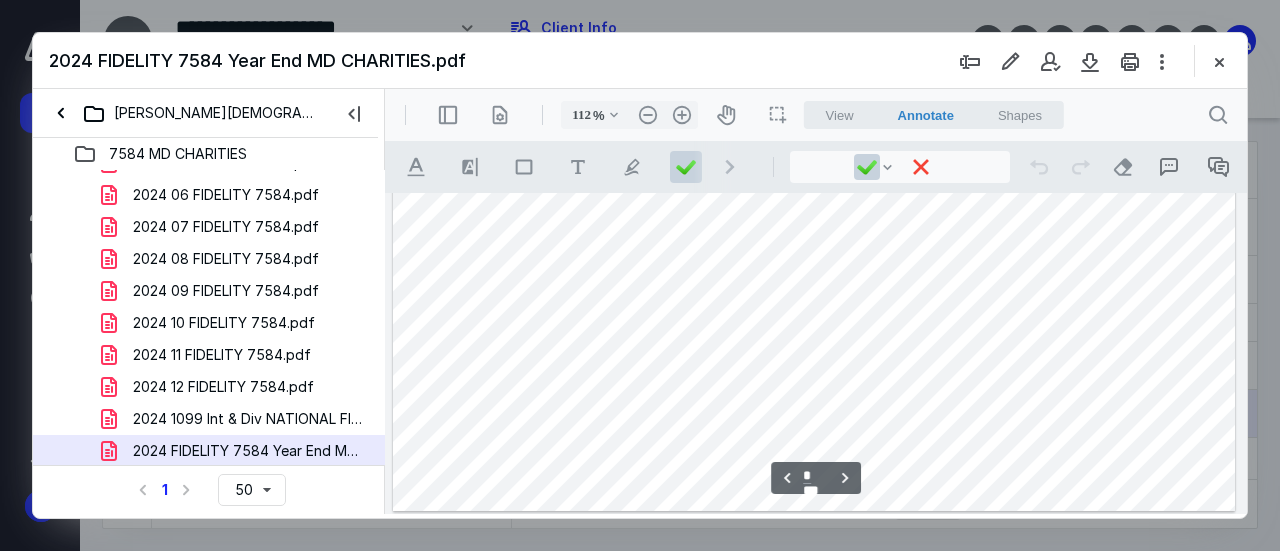 type on "*" 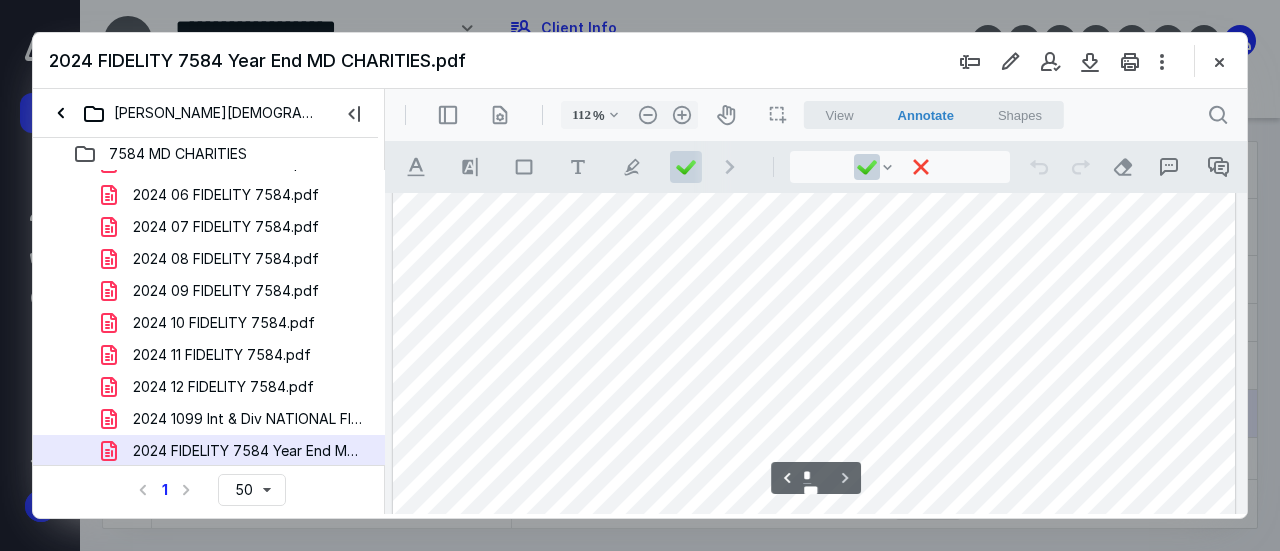 scroll, scrollTop: 5198, scrollLeft: 0, axis: vertical 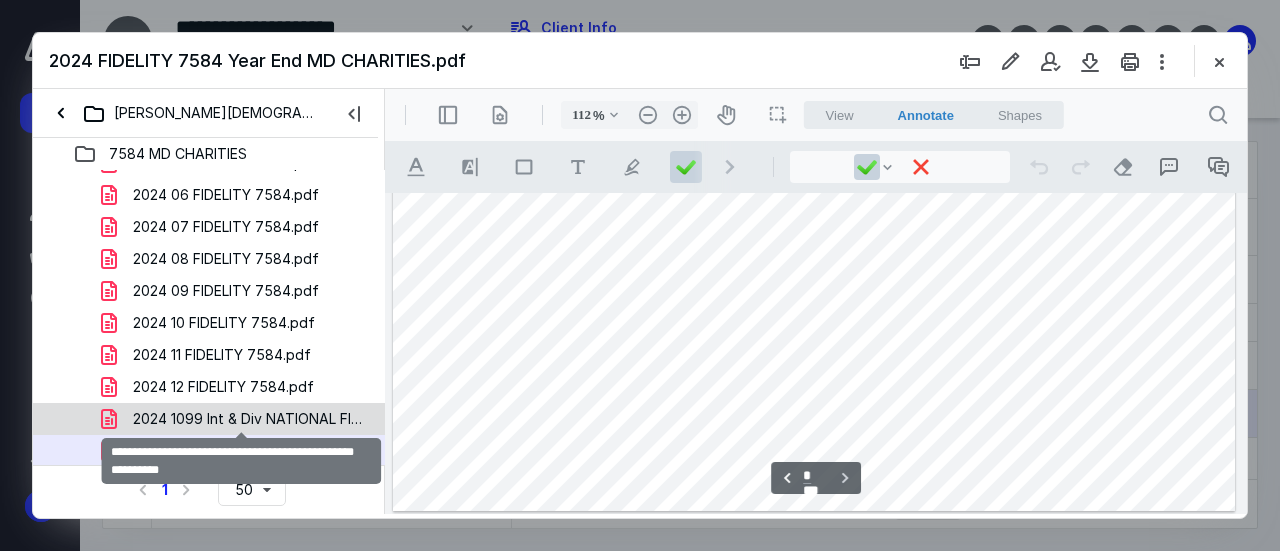 click on "2024 1099 Int & Div  NATIONAL FINANCIAL SERVICES LL 7584.pdf" at bounding box center [249, 419] 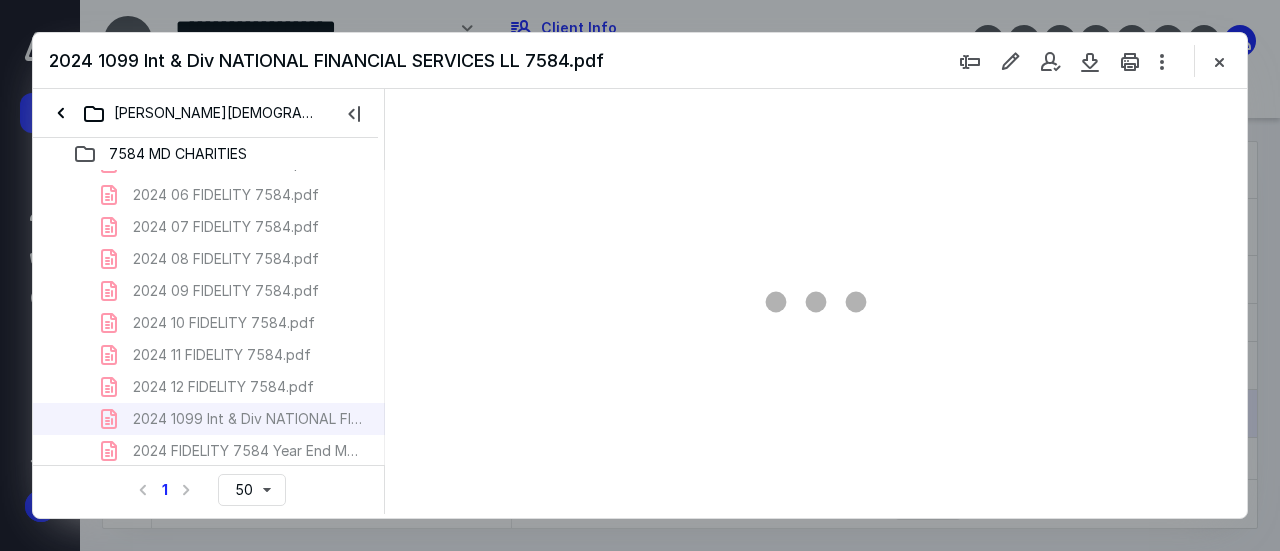 type on "112" 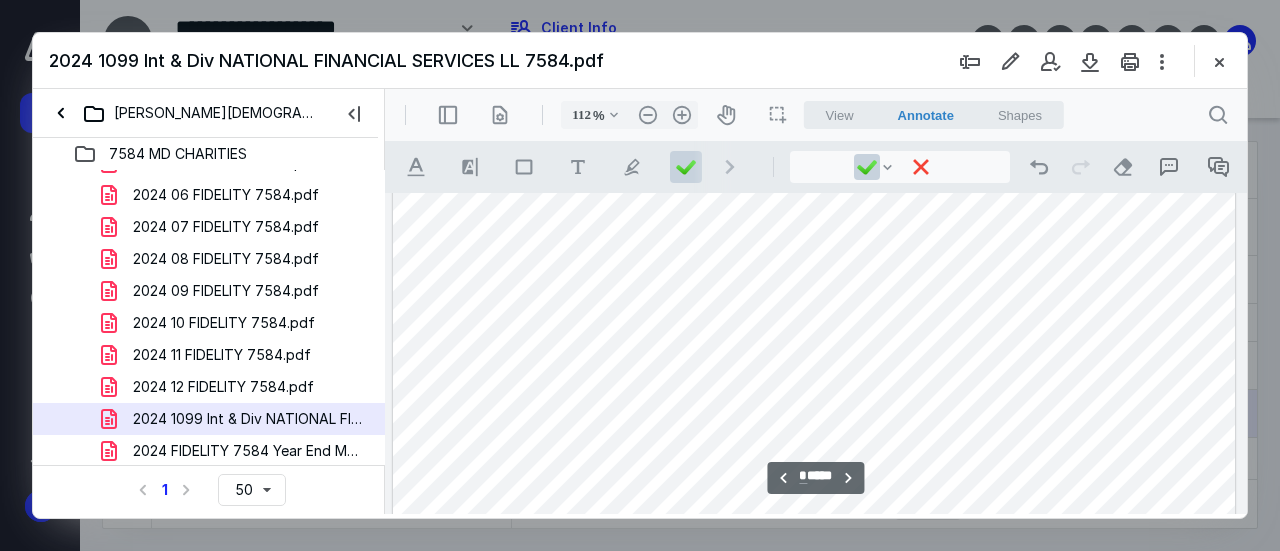 scroll, scrollTop: 2208, scrollLeft: 0, axis: vertical 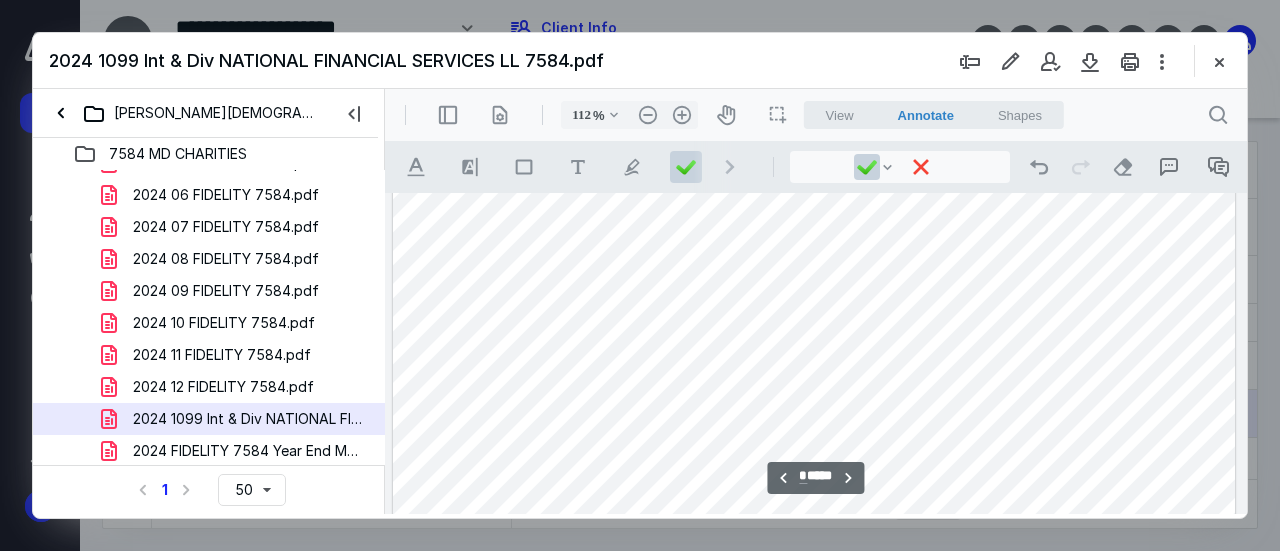 type on "*" 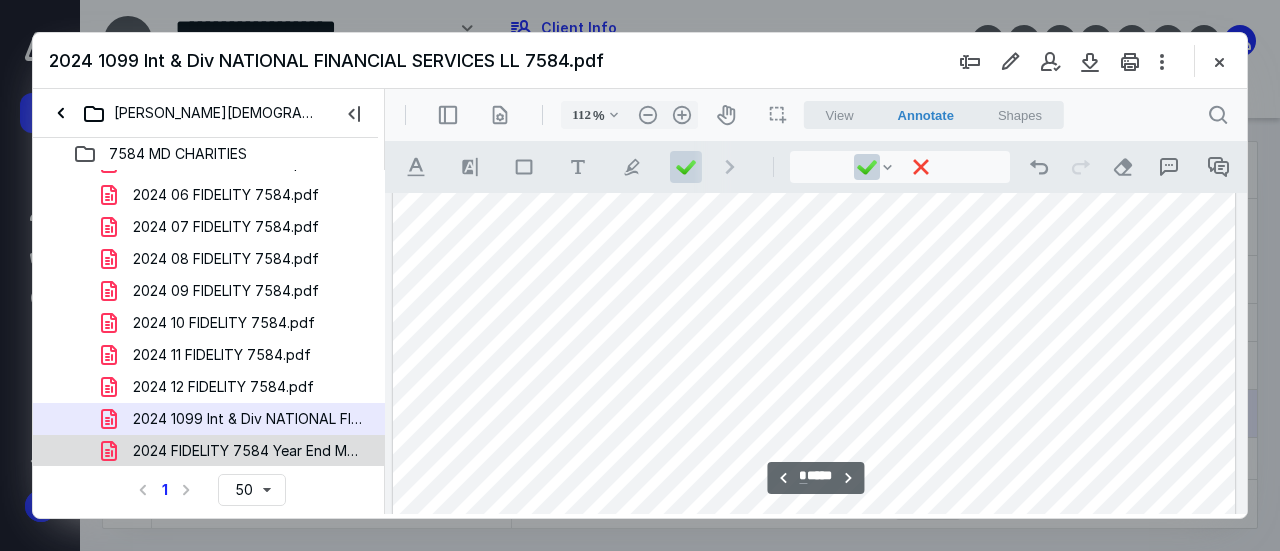 click on "2024 FIDELITY 7584 Year End MD CHARITIES.pdf" at bounding box center [249, 451] 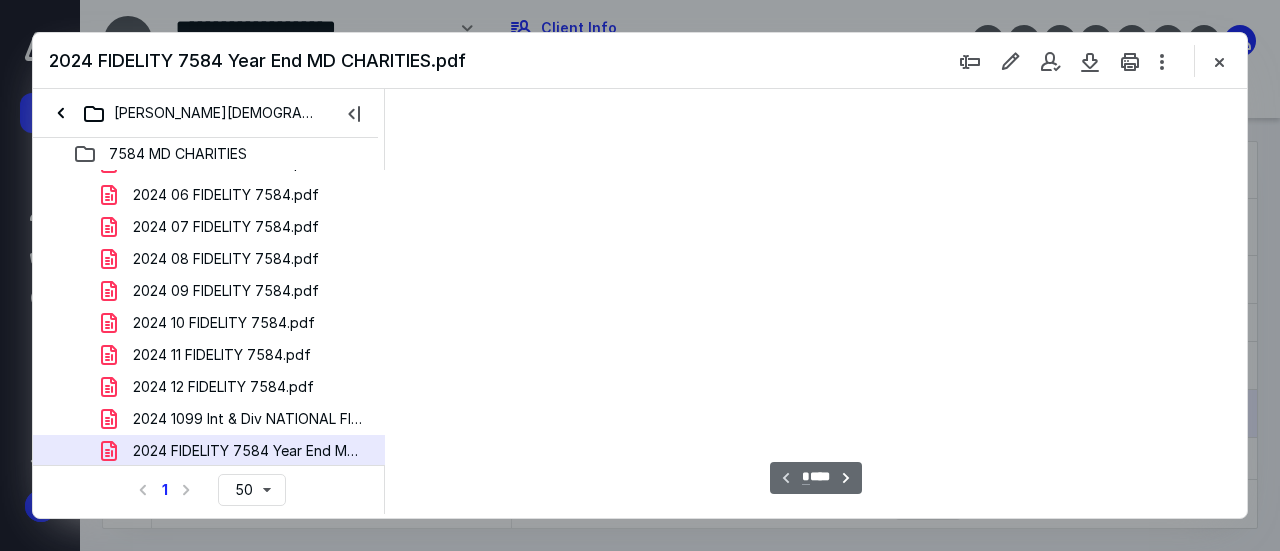 type on "112" 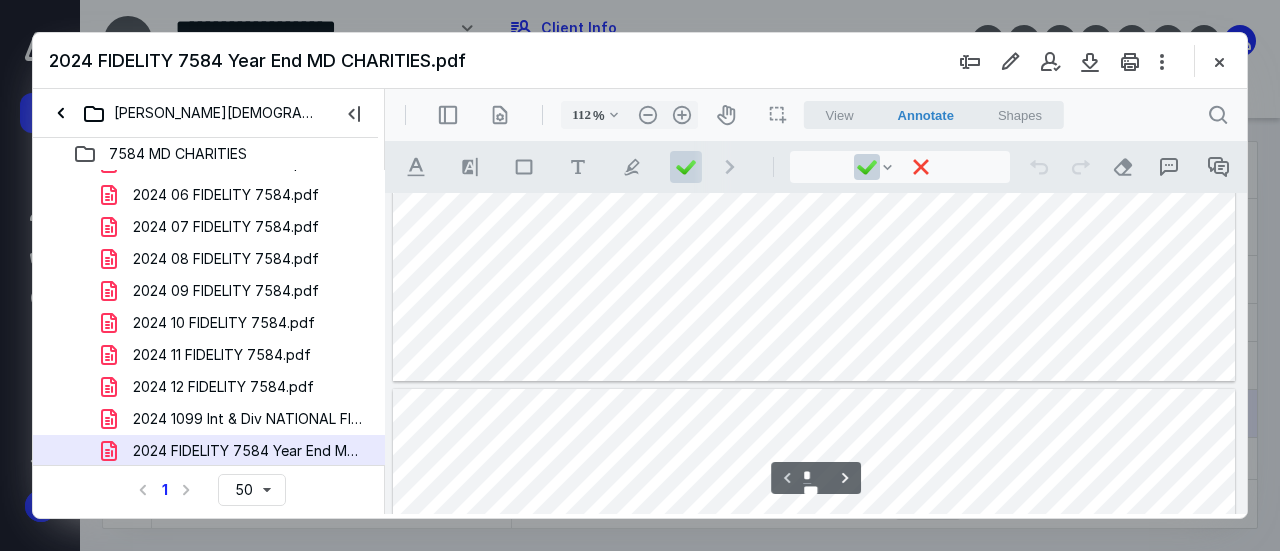 scroll, scrollTop: 0, scrollLeft: 0, axis: both 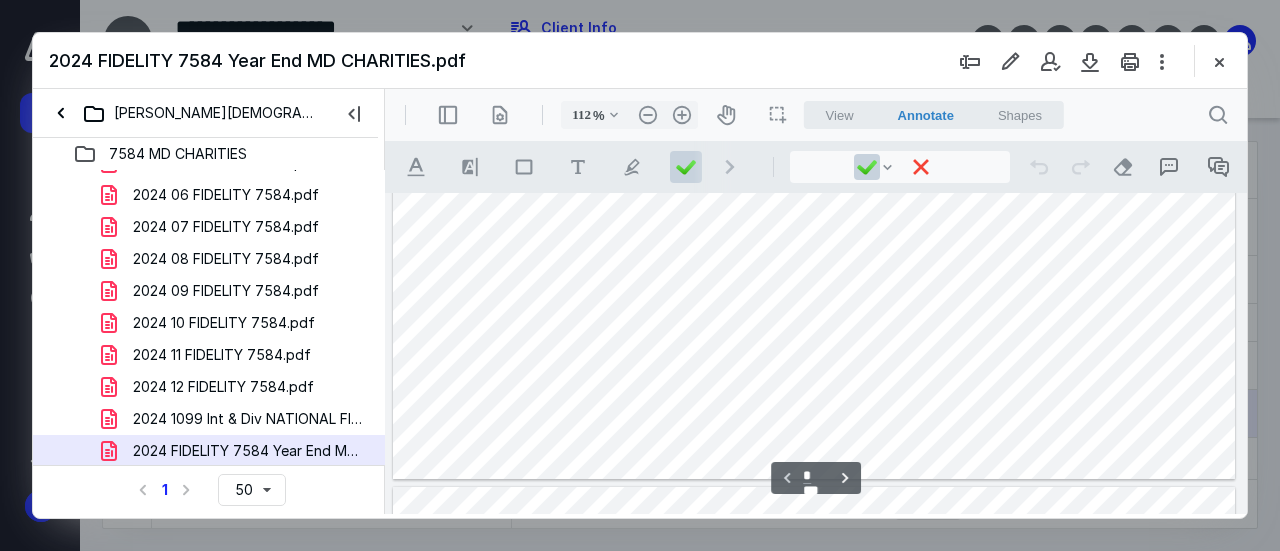 type on "*" 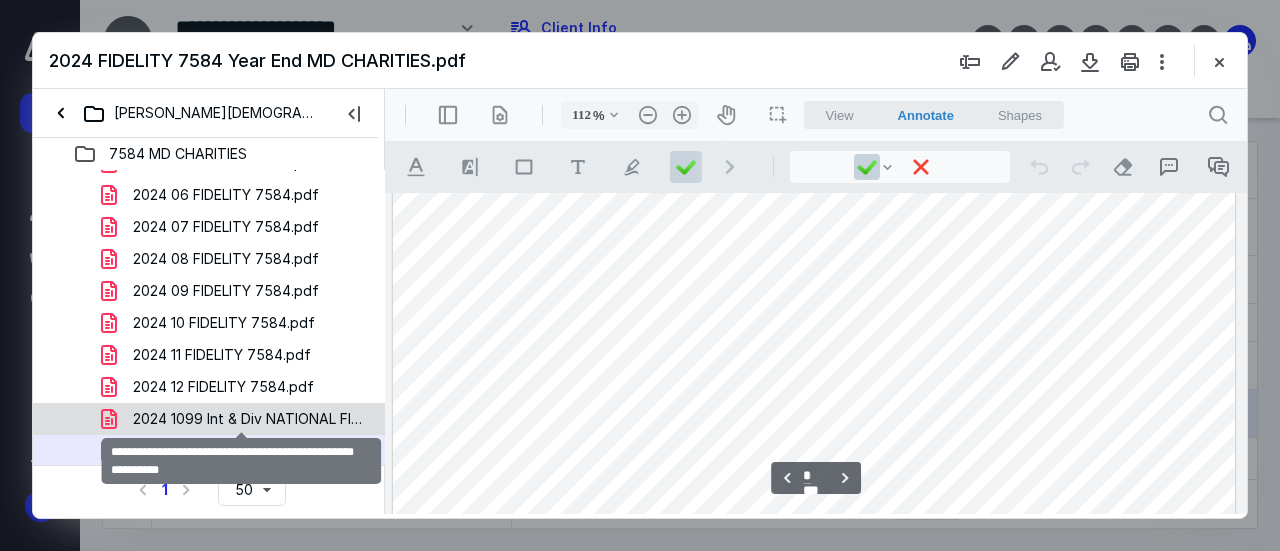 click on "2024 1099 Int & Div  NATIONAL FINANCIAL SERVICES LL 7584.pdf" at bounding box center [249, 419] 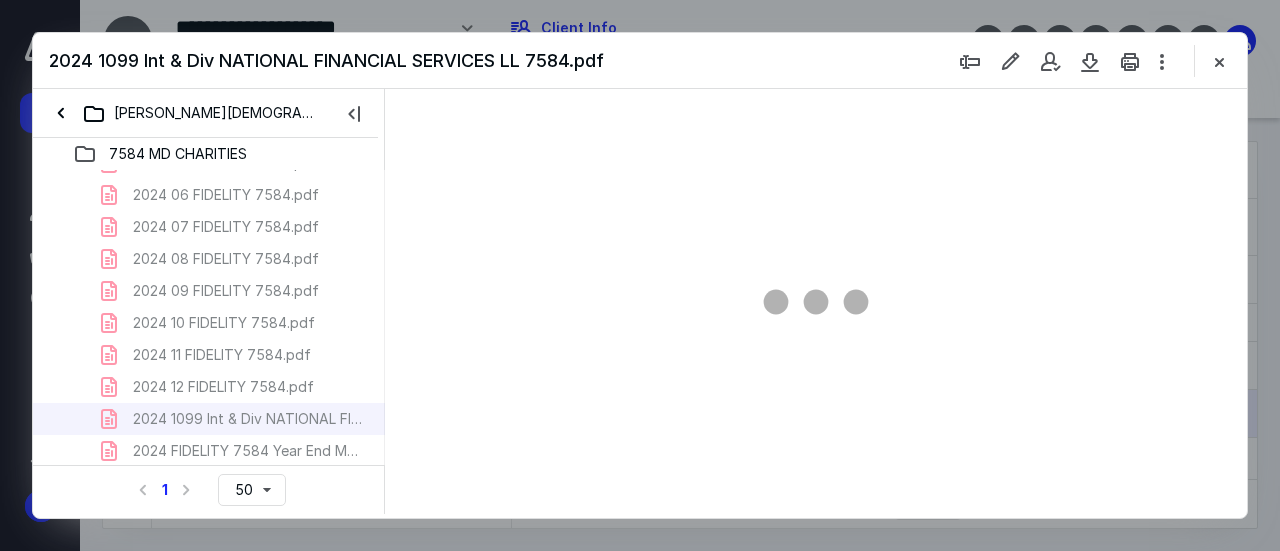 type on "112" 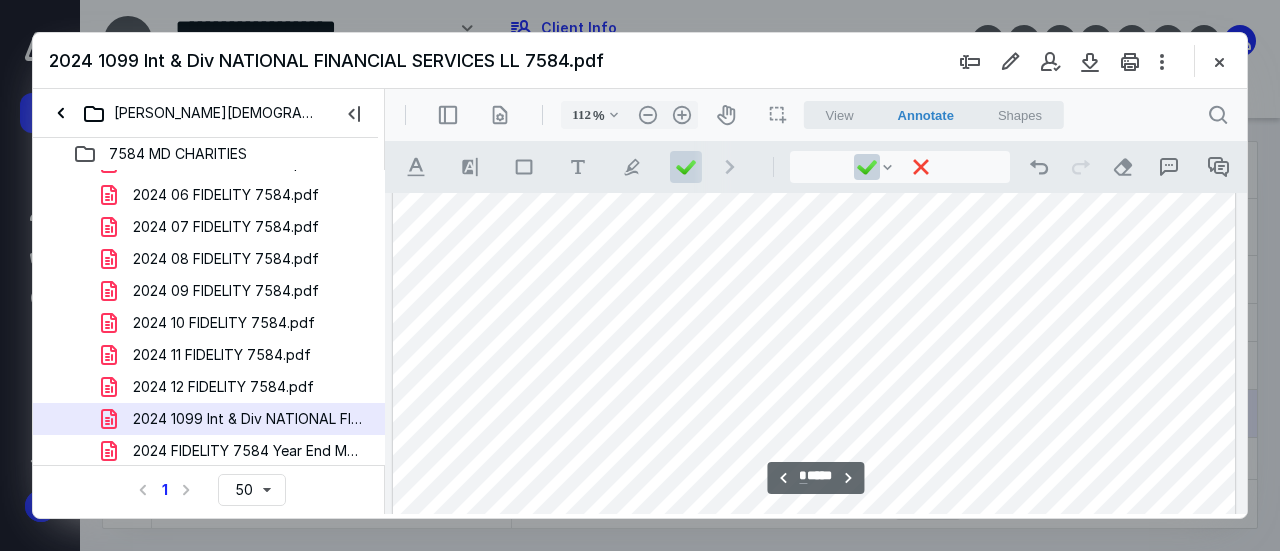 scroll, scrollTop: 2508, scrollLeft: 0, axis: vertical 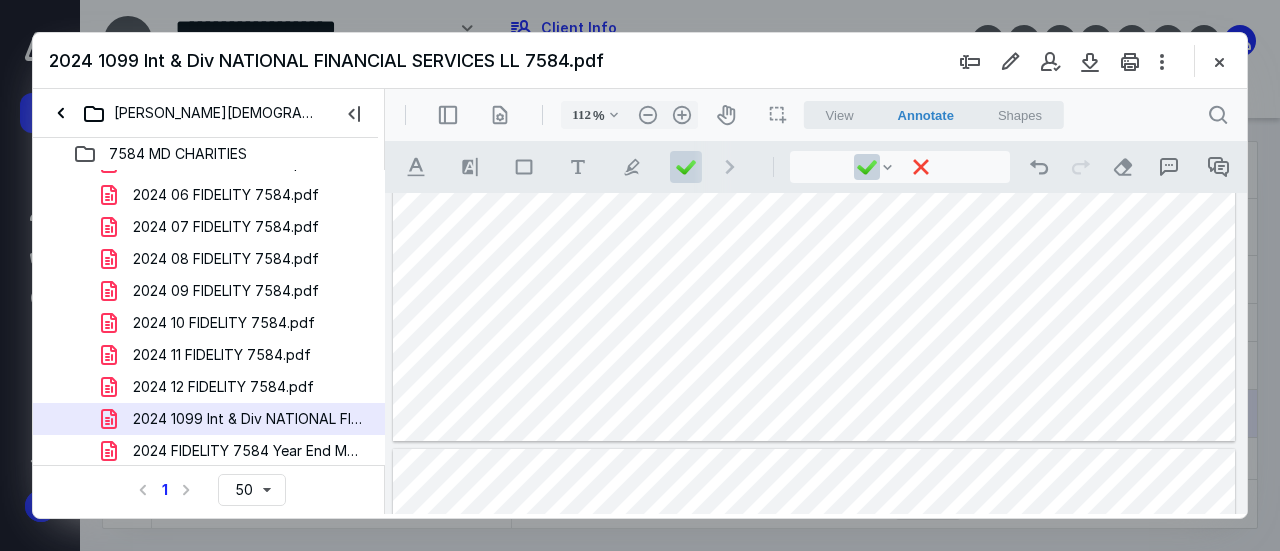 type on "*" 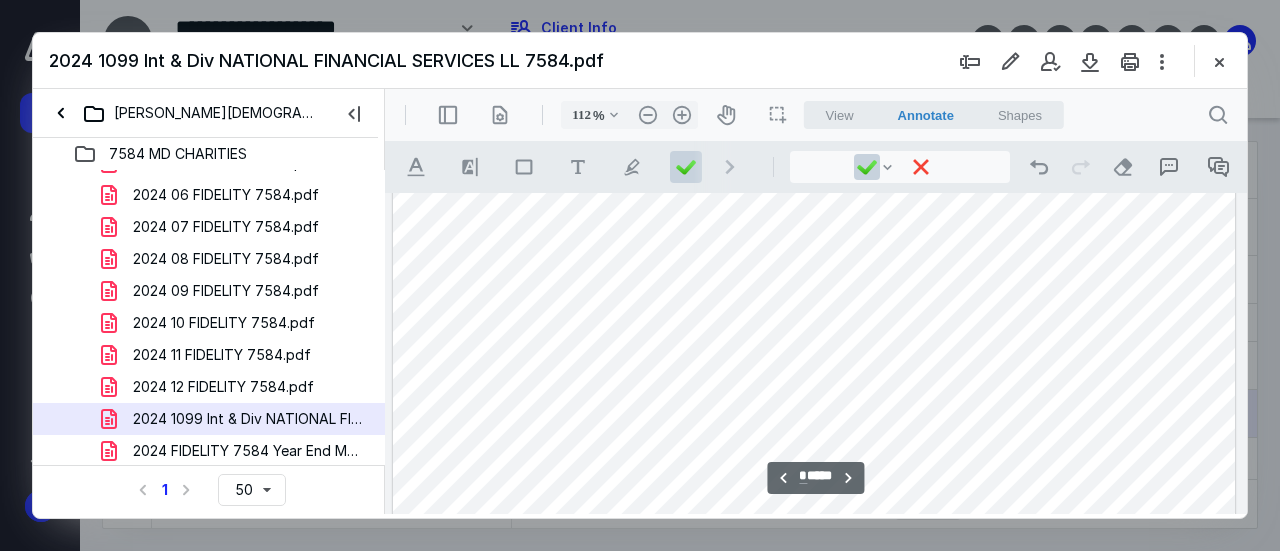 scroll, scrollTop: 3108, scrollLeft: 0, axis: vertical 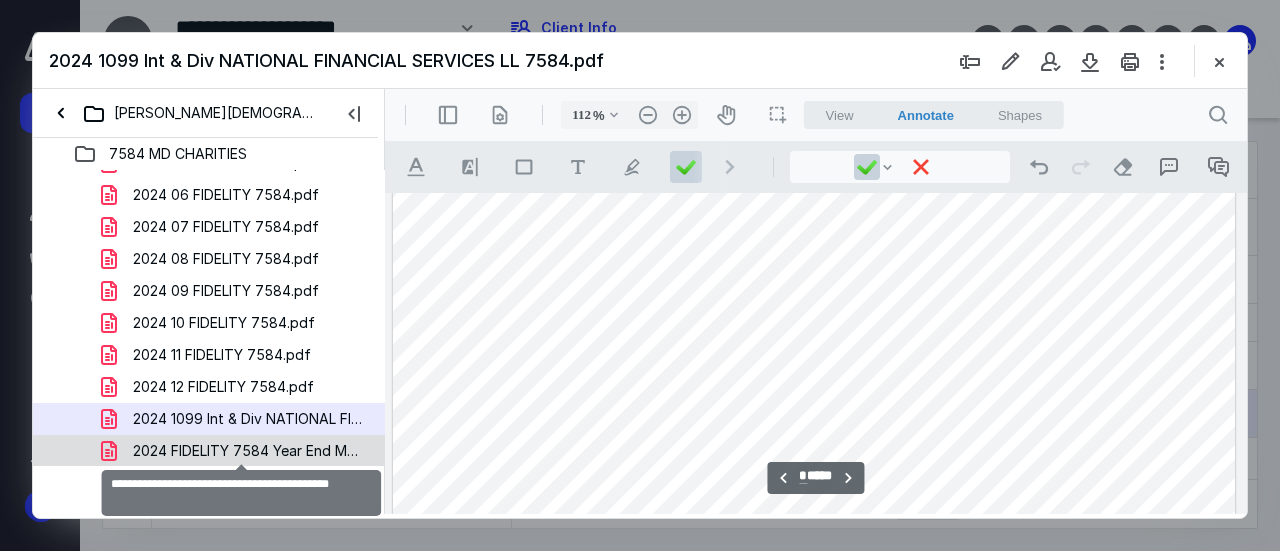 click on "2024 FIDELITY 7584 Year End MD CHARITIES.pdf" at bounding box center (249, 451) 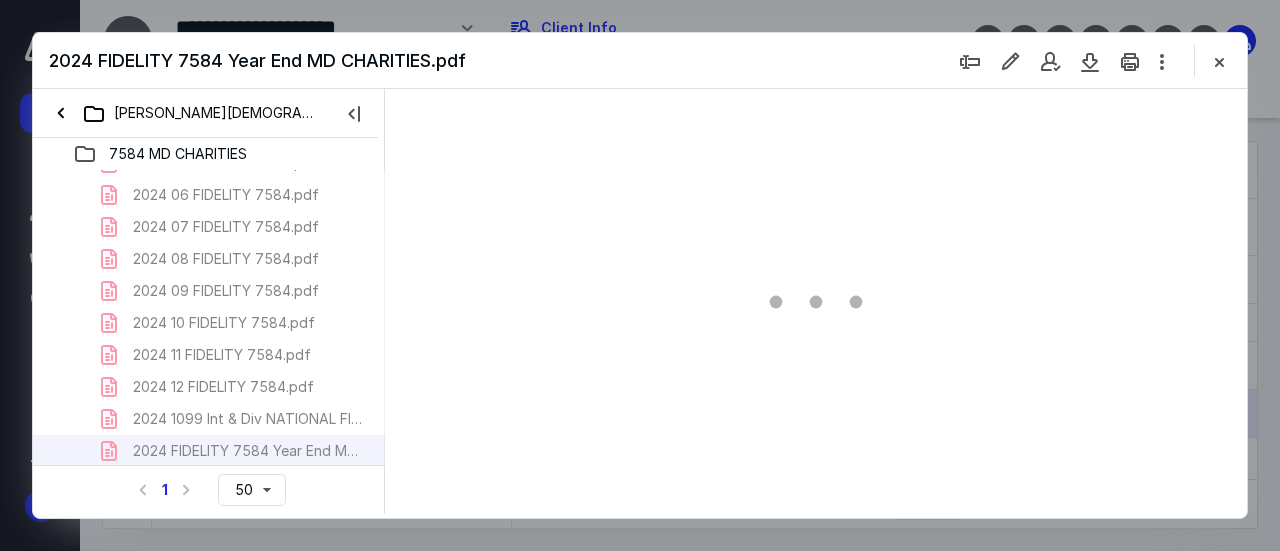 type on "112" 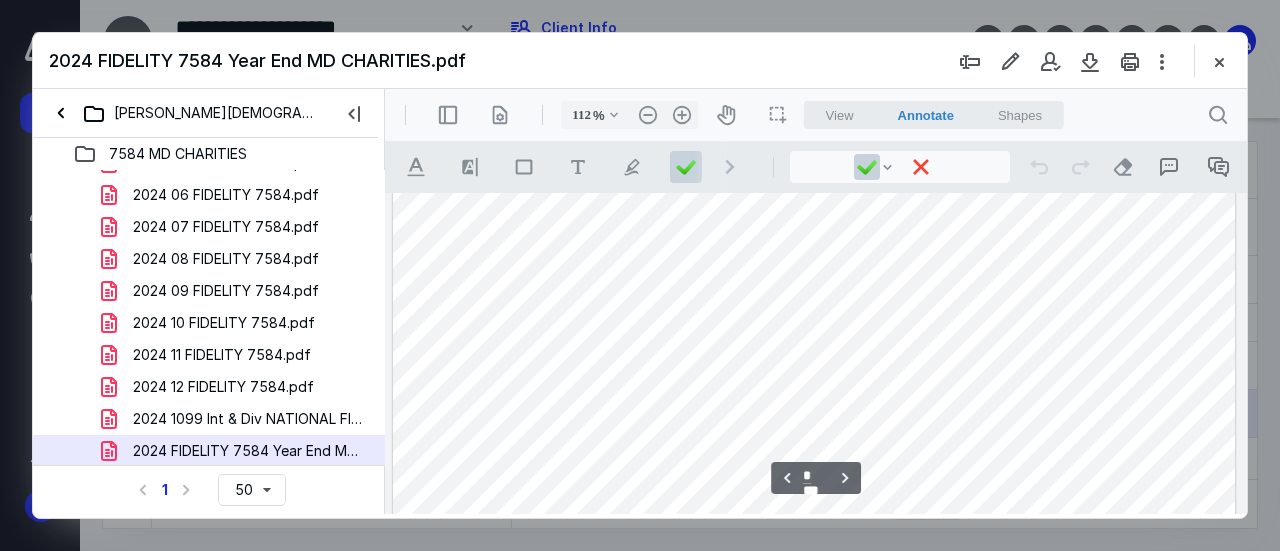 scroll, scrollTop: 3508, scrollLeft: 0, axis: vertical 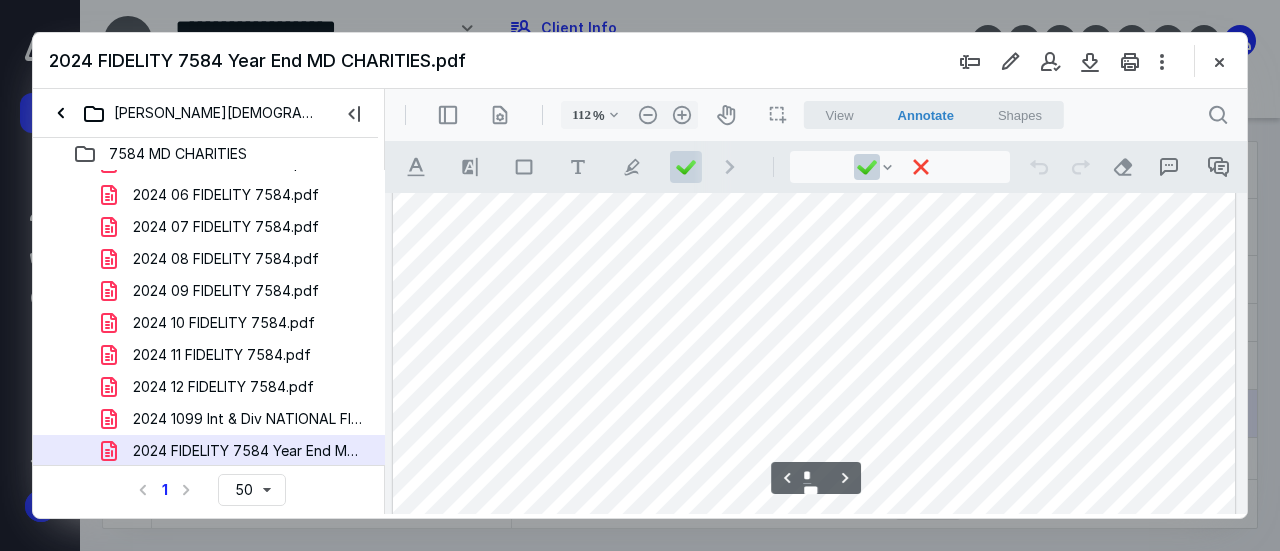 type on "*" 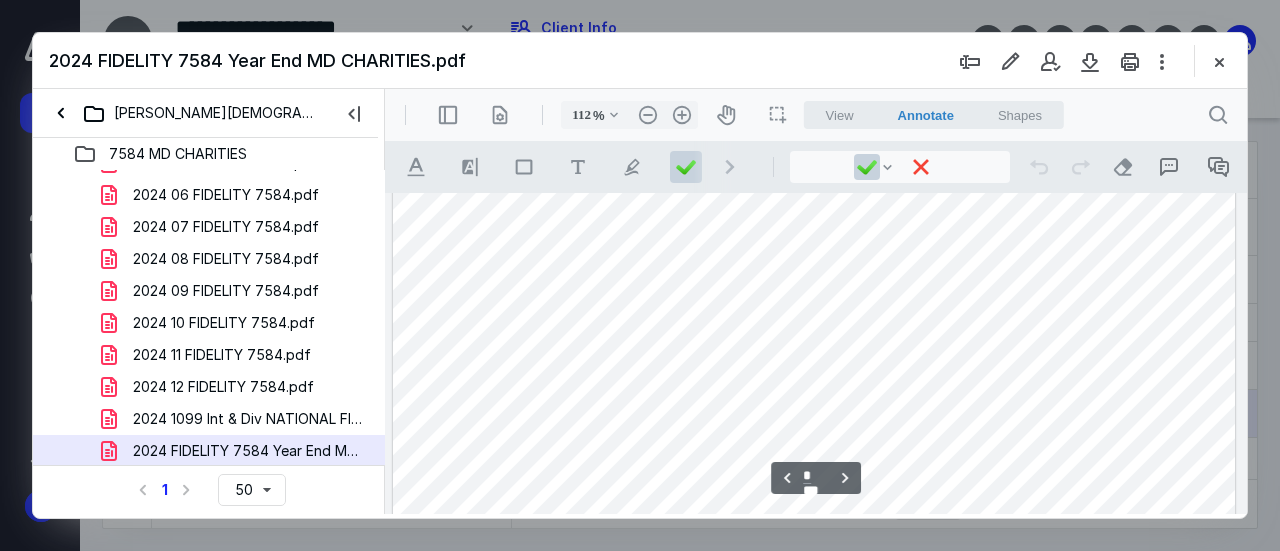 scroll, scrollTop: 2108, scrollLeft: 0, axis: vertical 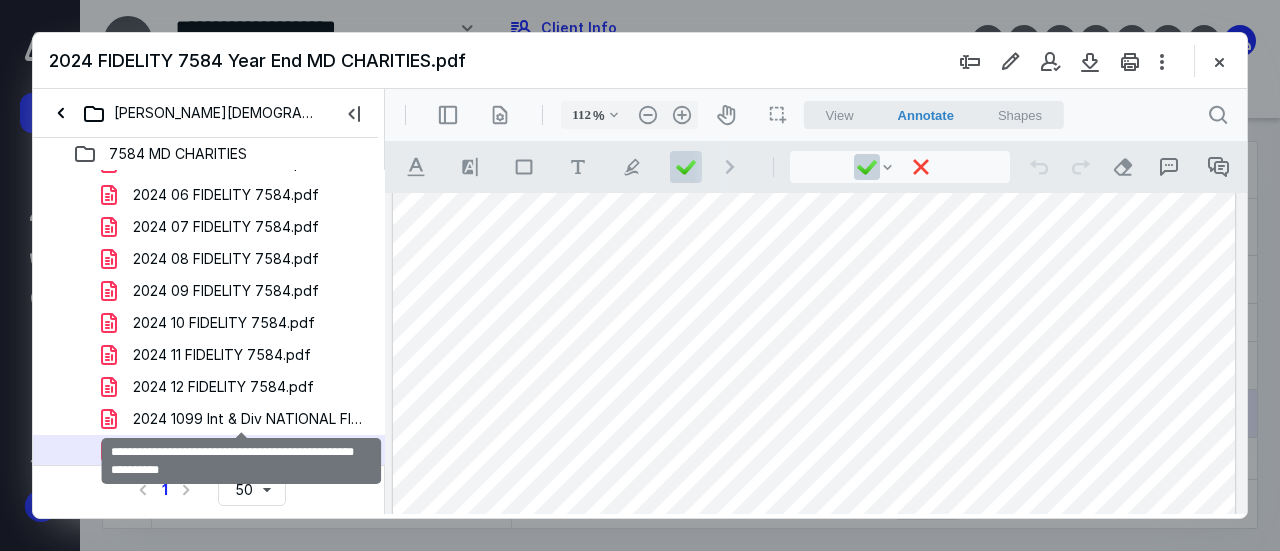 click on "2024 1099 Int & Div  NATIONAL FINANCIAL SERVICES LL 7584.pdf" at bounding box center [249, 419] 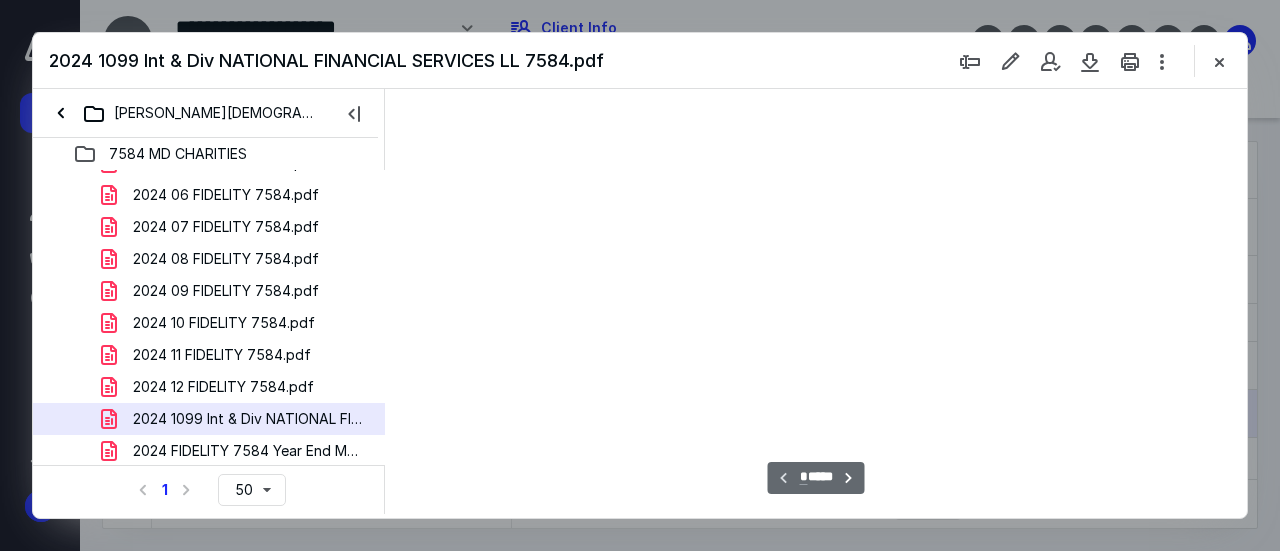 type on "112" 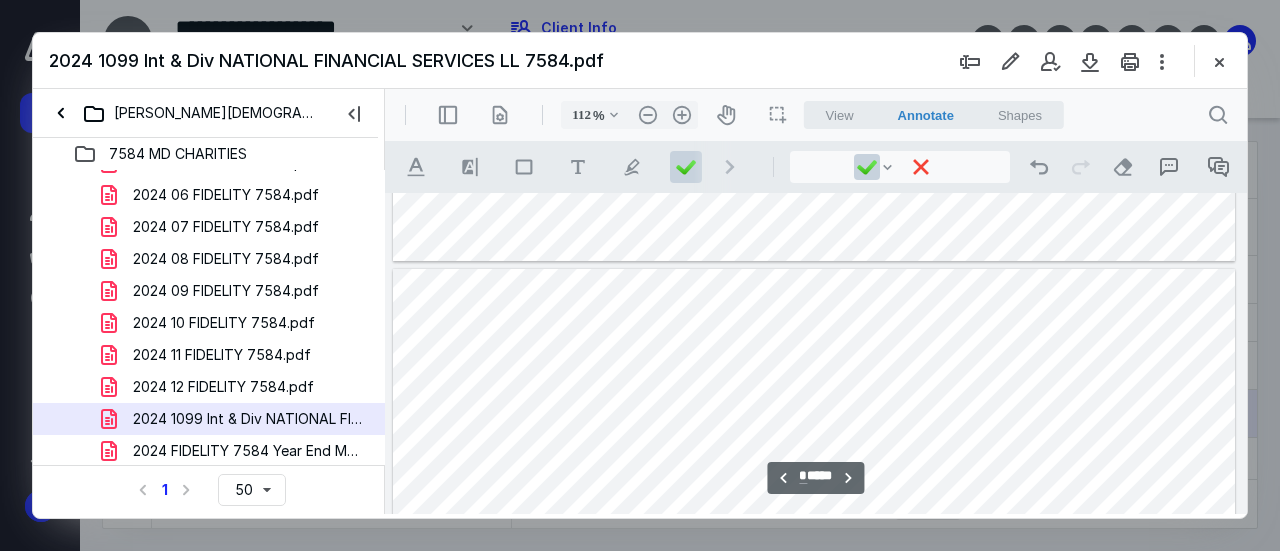 scroll, scrollTop: 1408, scrollLeft: 0, axis: vertical 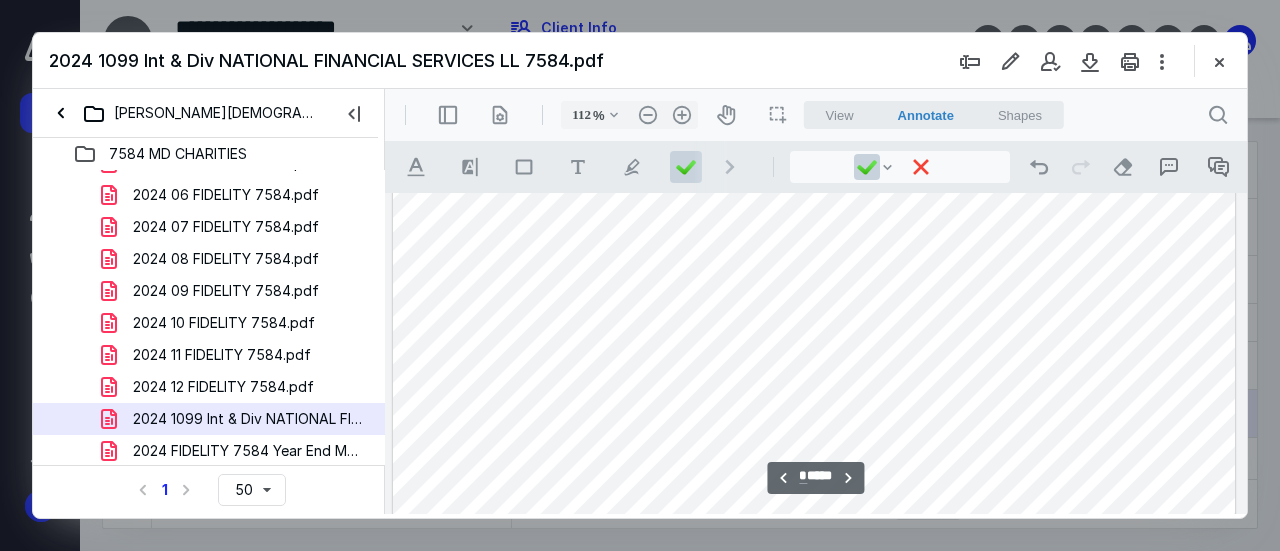 type on "*" 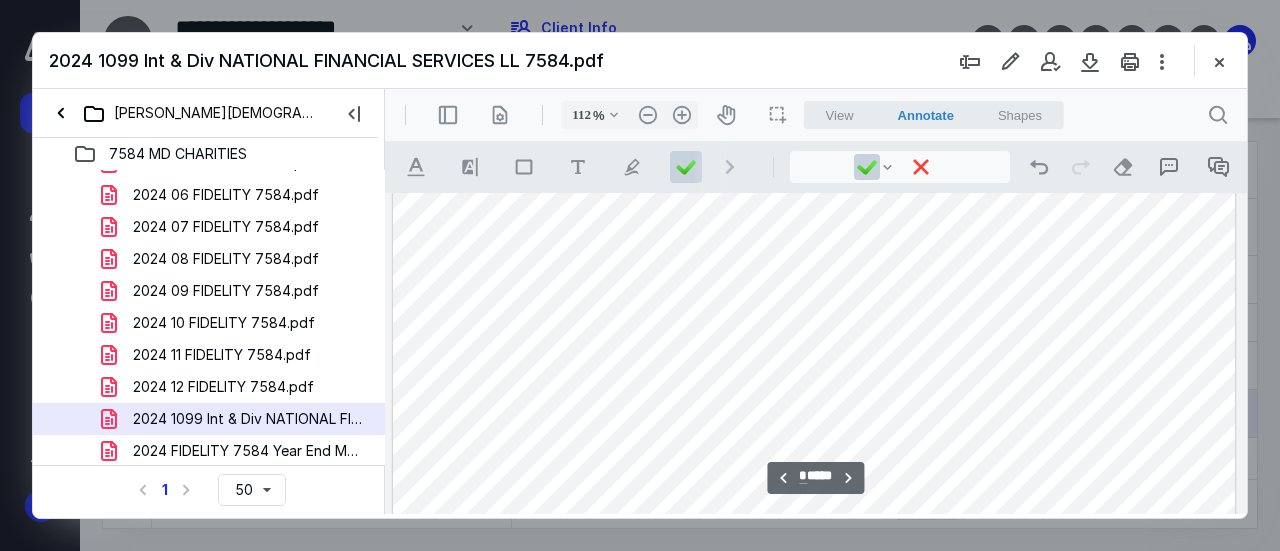 scroll, scrollTop: 2308, scrollLeft: 0, axis: vertical 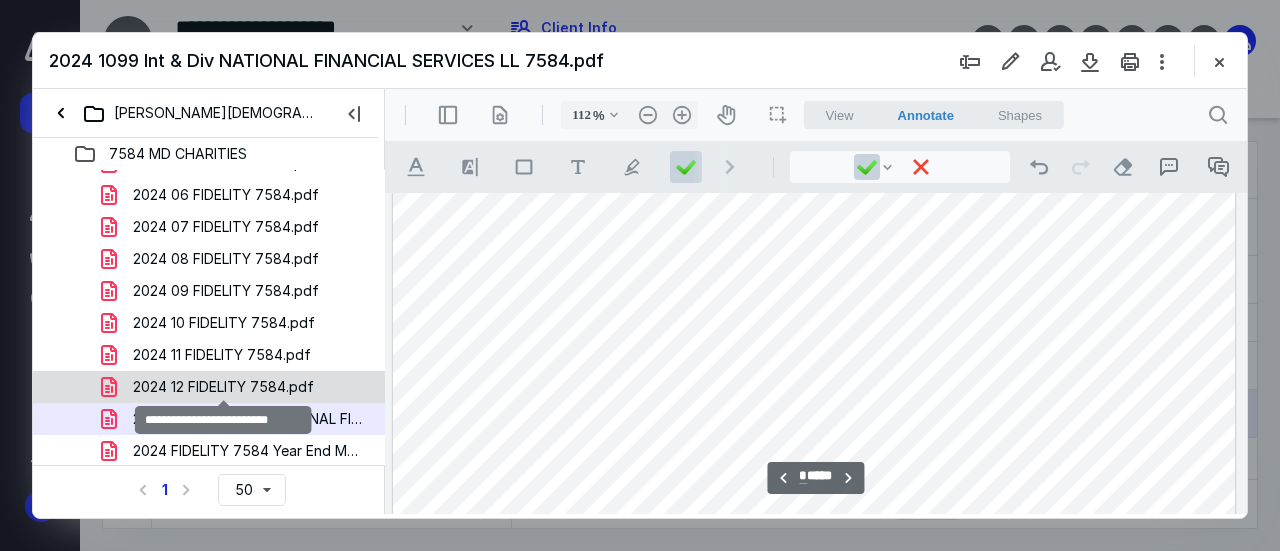 click on "2024 12 FIDELITY 7584.pdf" at bounding box center (223, 387) 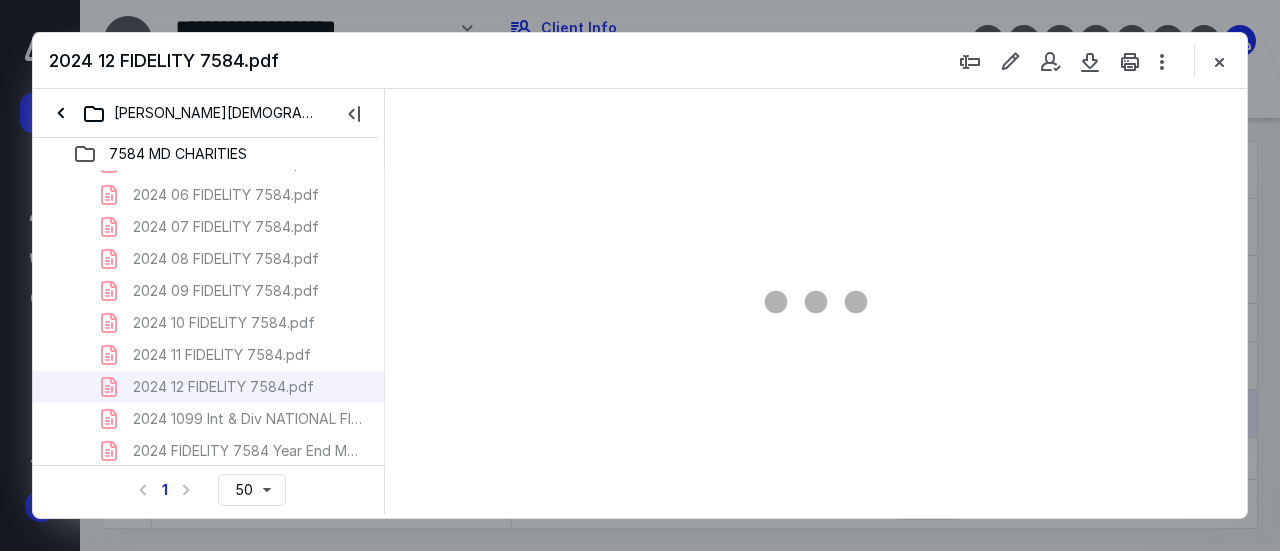 type on "112" 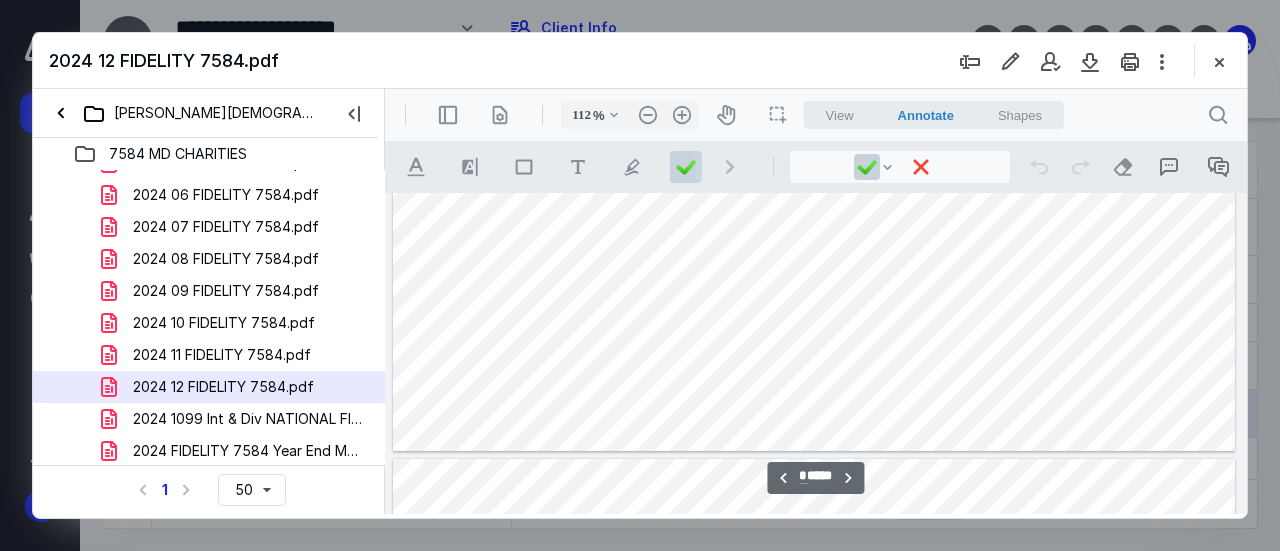 scroll, scrollTop: 2208, scrollLeft: 0, axis: vertical 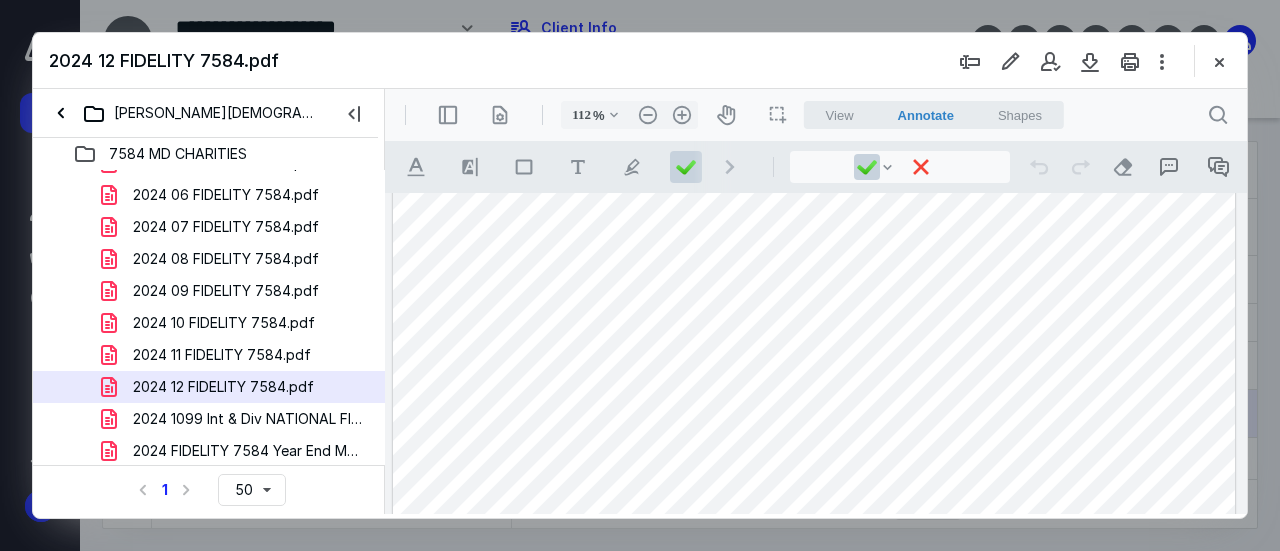 type on "*" 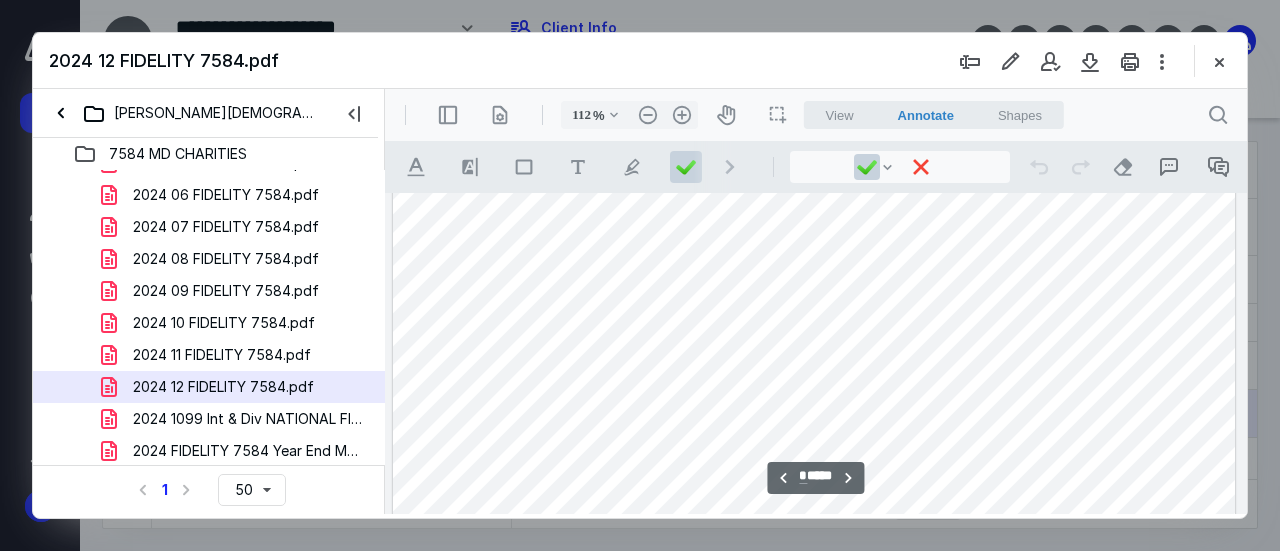 scroll, scrollTop: 3208, scrollLeft: 0, axis: vertical 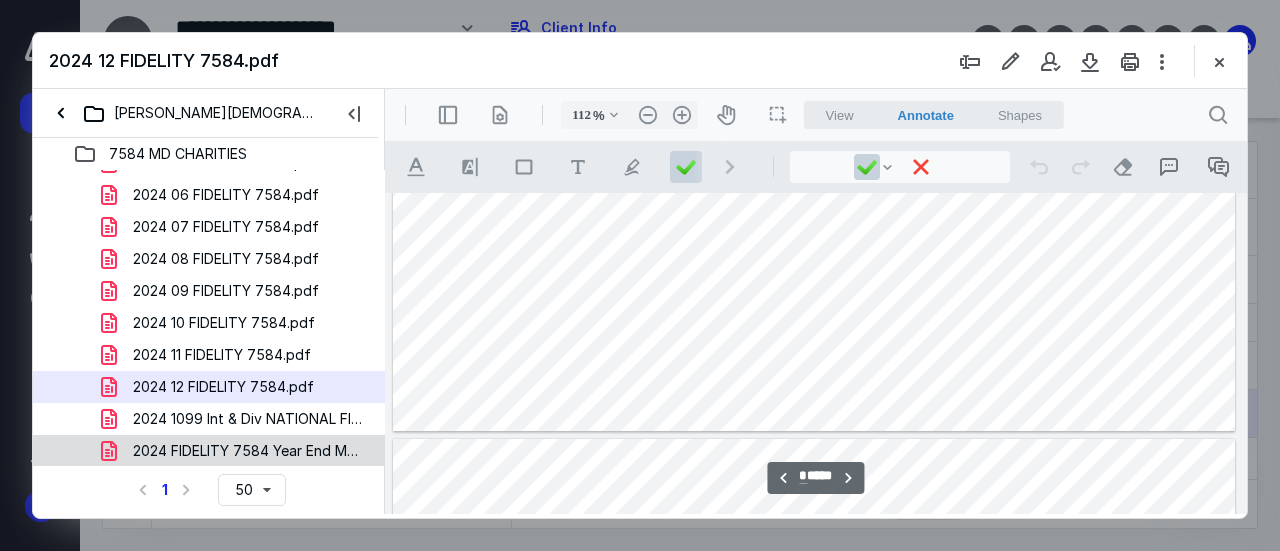 click on "2024 FIDELITY 7584 Year End MD CHARITIES.pdf" at bounding box center (249, 451) 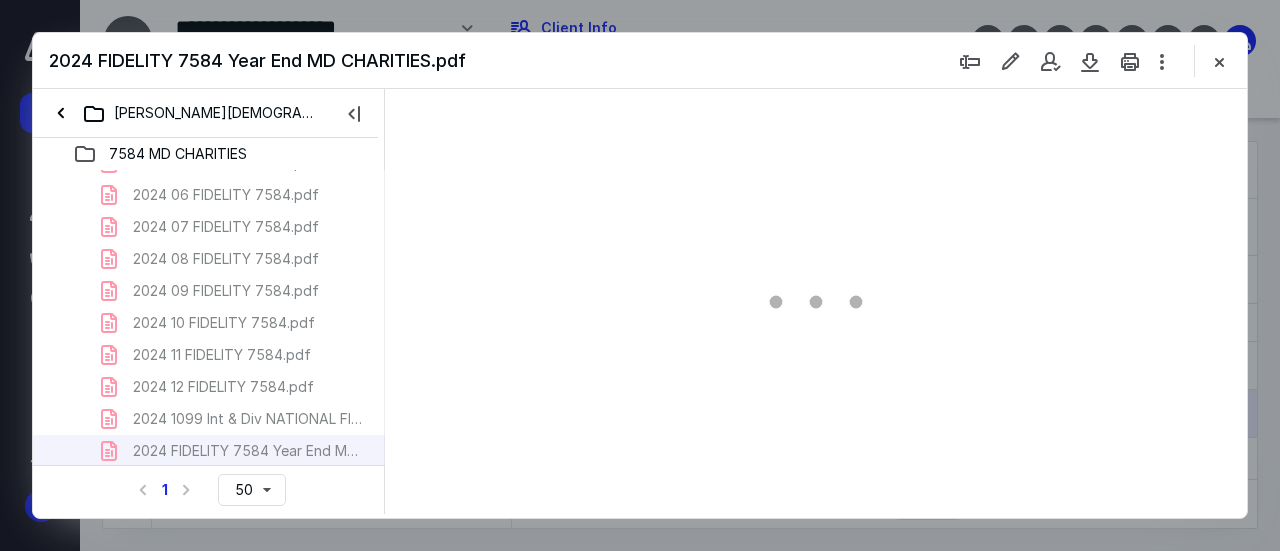 type on "112" 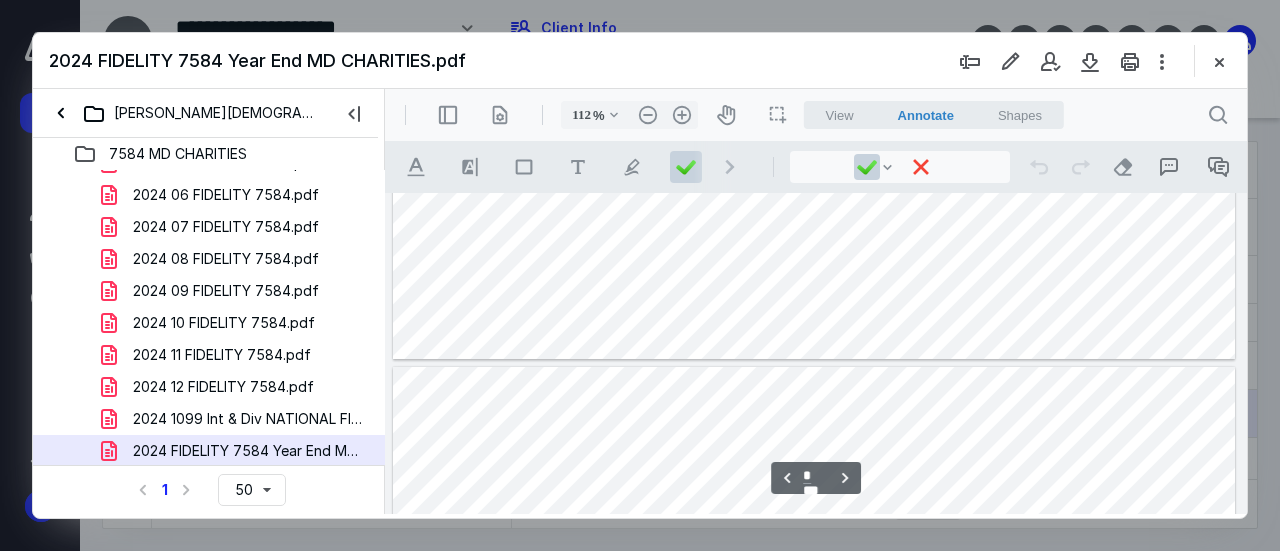 scroll, scrollTop: 1500, scrollLeft: 0, axis: vertical 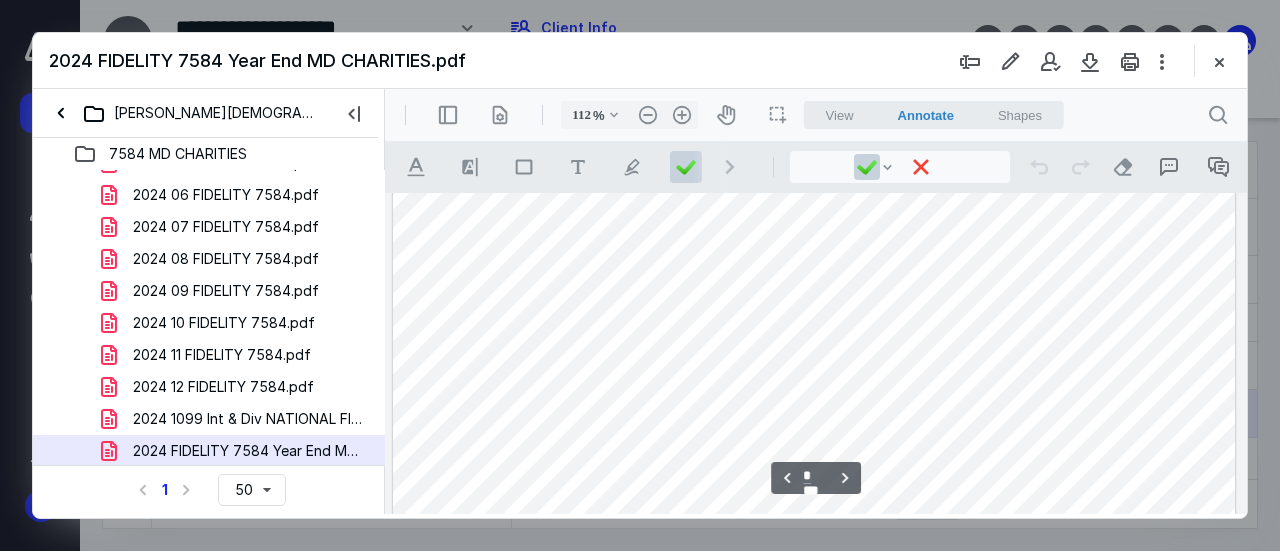 type on "*" 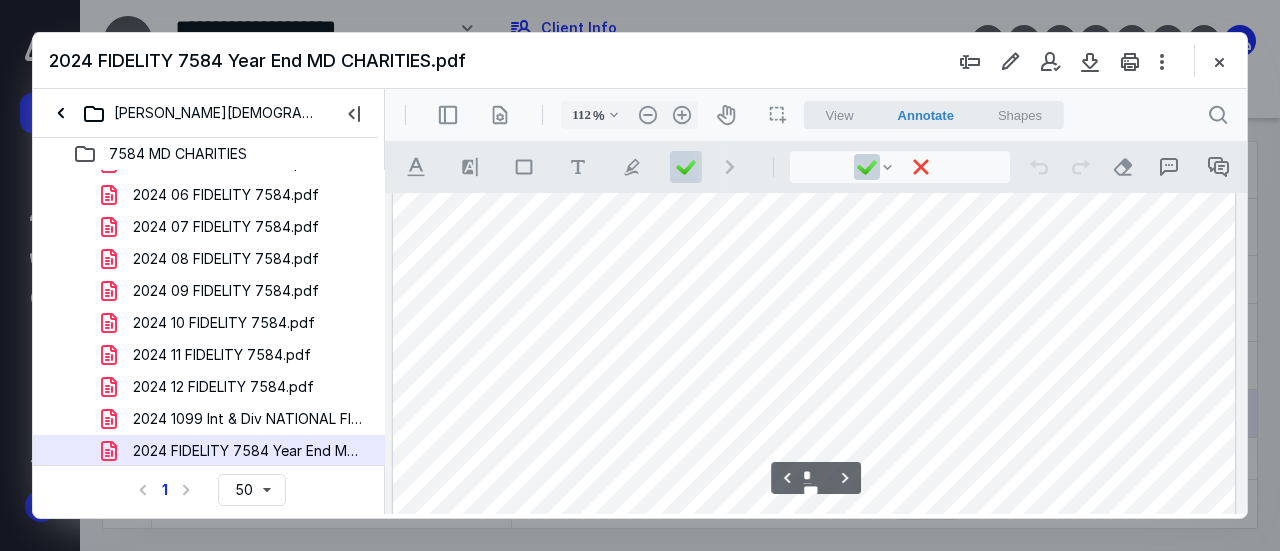 scroll, scrollTop: 900, scrollLeft: 0, axis: vertical 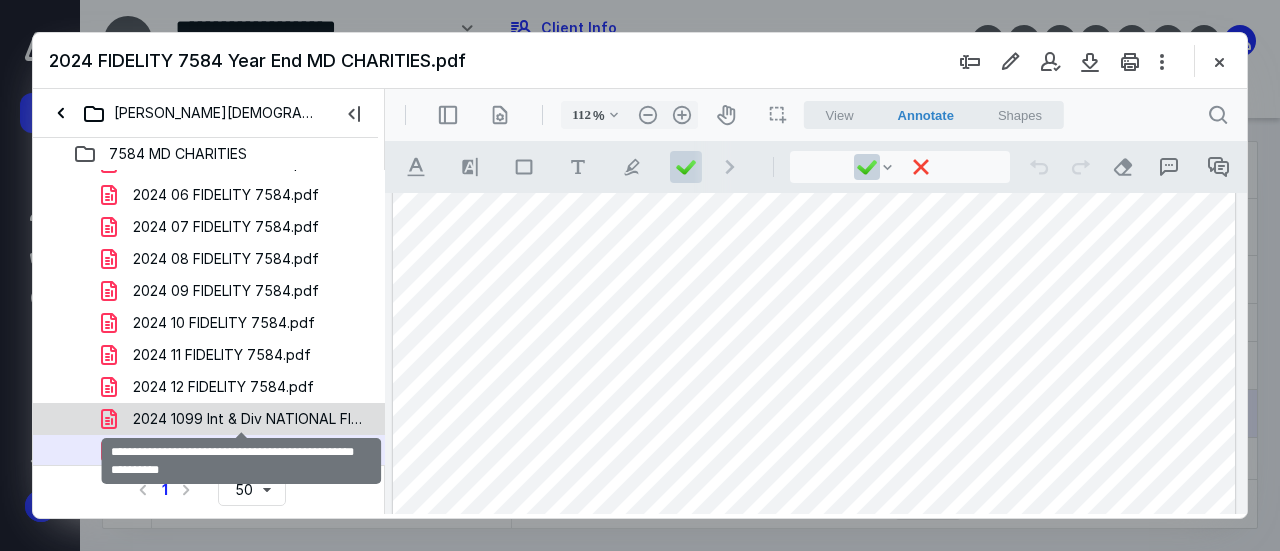 click on "2024 1099 Int & Div  NATIONAL FINANCIAL SERVICES LL 7584.pdf" at bounding box center [249, 419] 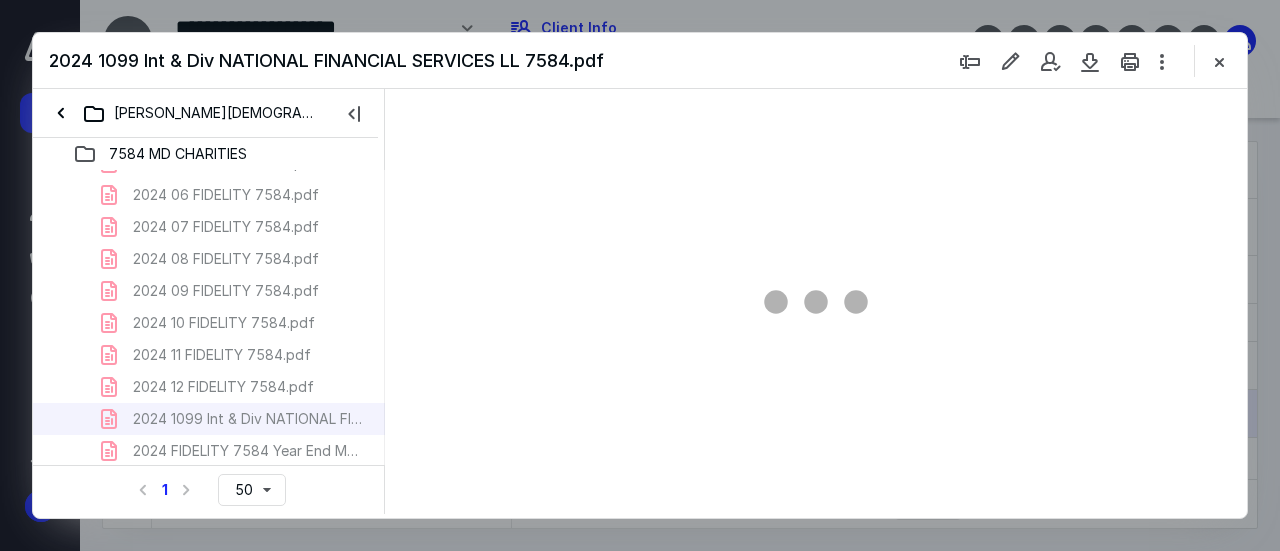 type on "112" 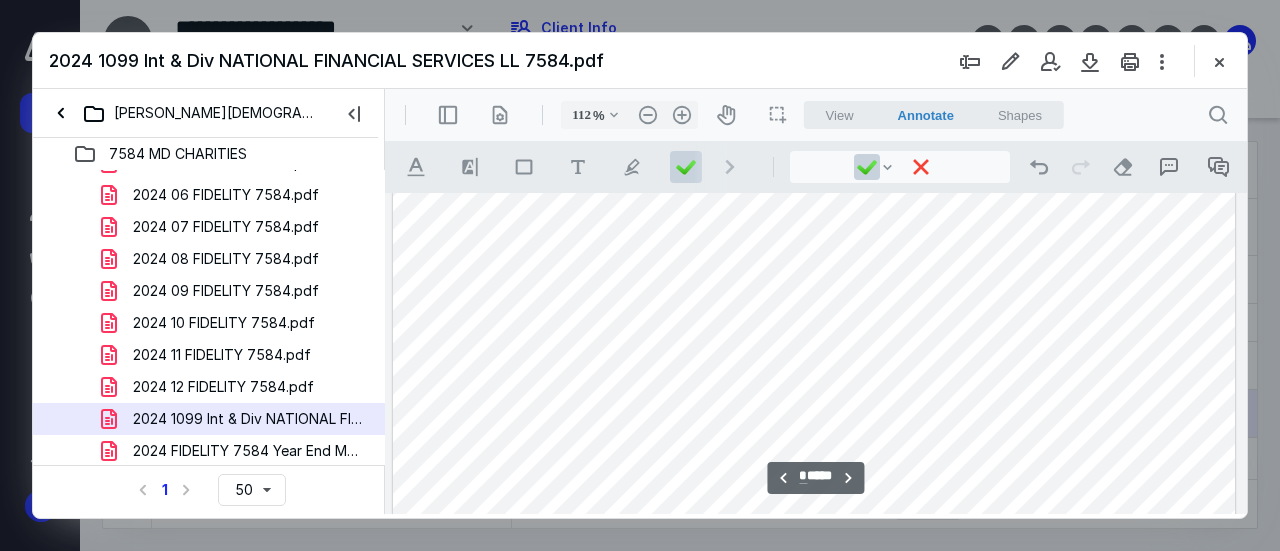 scroll, scrollTop: 908, scrollLeft: 0, axis: vertical 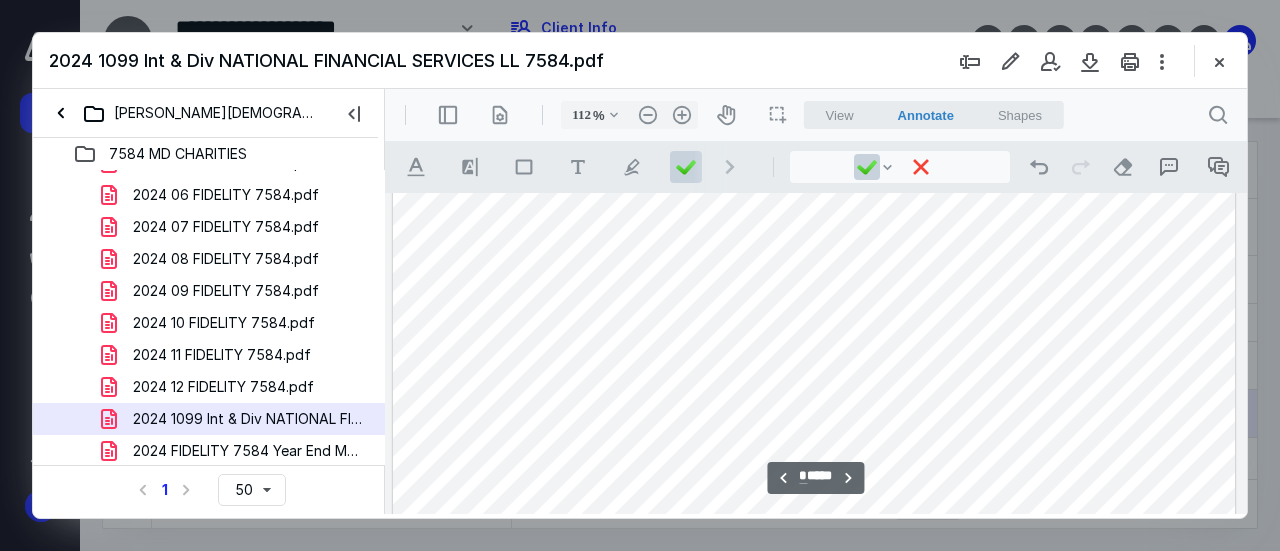 type on "**" 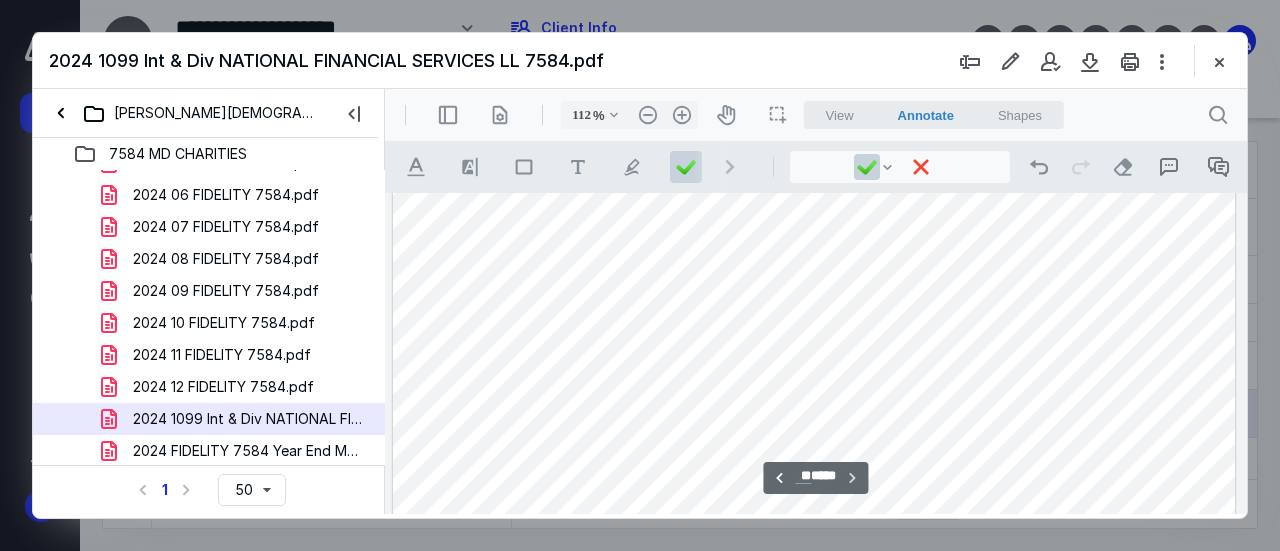 scroll, scrollTop: 6578, scrollLeft: 0, axis: vertical 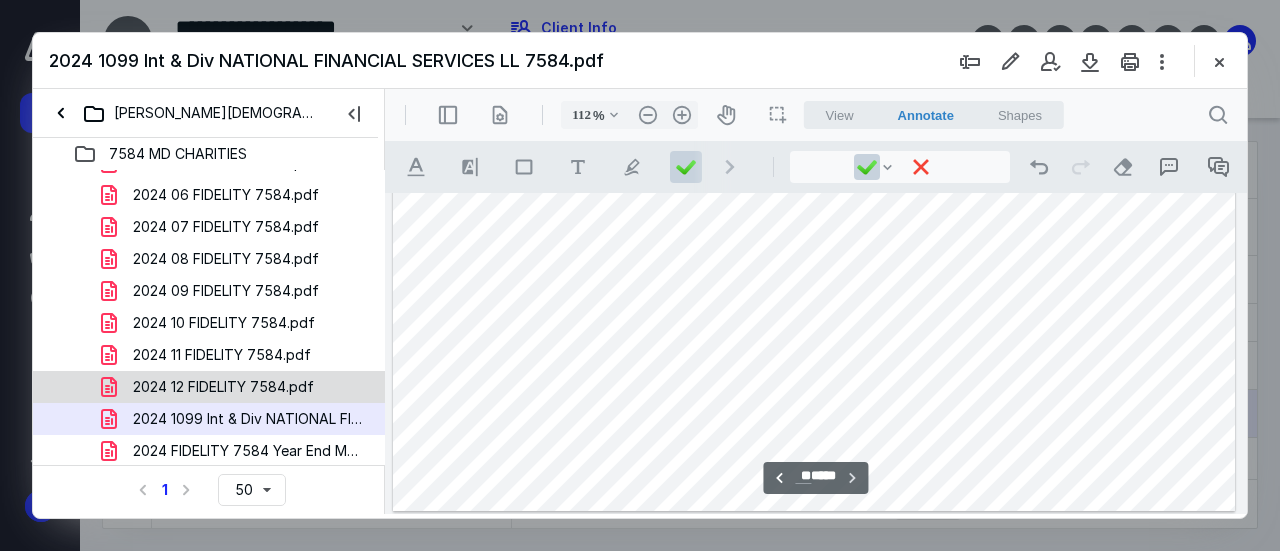 click on "2024 12 FIDELITY 7584.pdf" at bounding box center (223, 387) 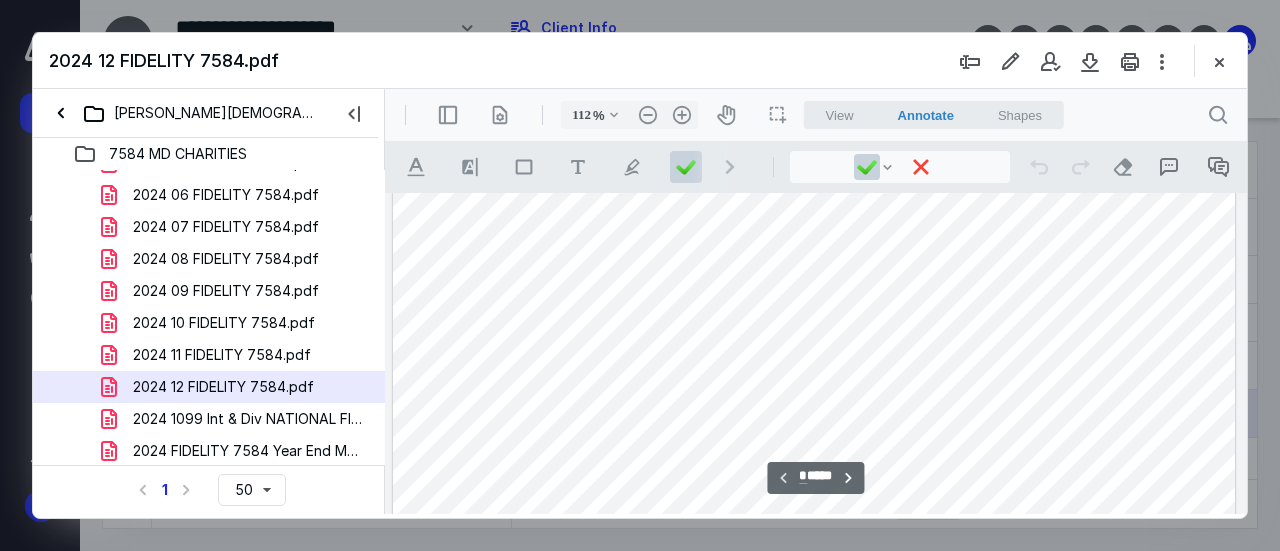 scroll, scrollTop: 208, scrollLeft: 0, axis: vertical 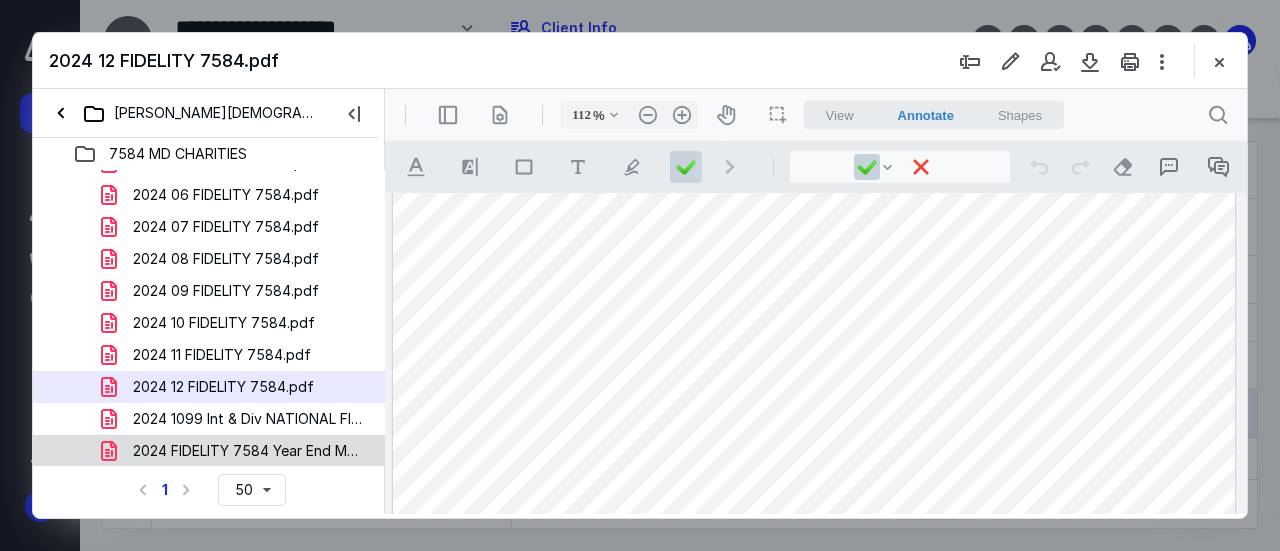 click on "2024 FIDELITY 7584 Year End MD CHARITIES.pdf" at bounding box center (249, 451) 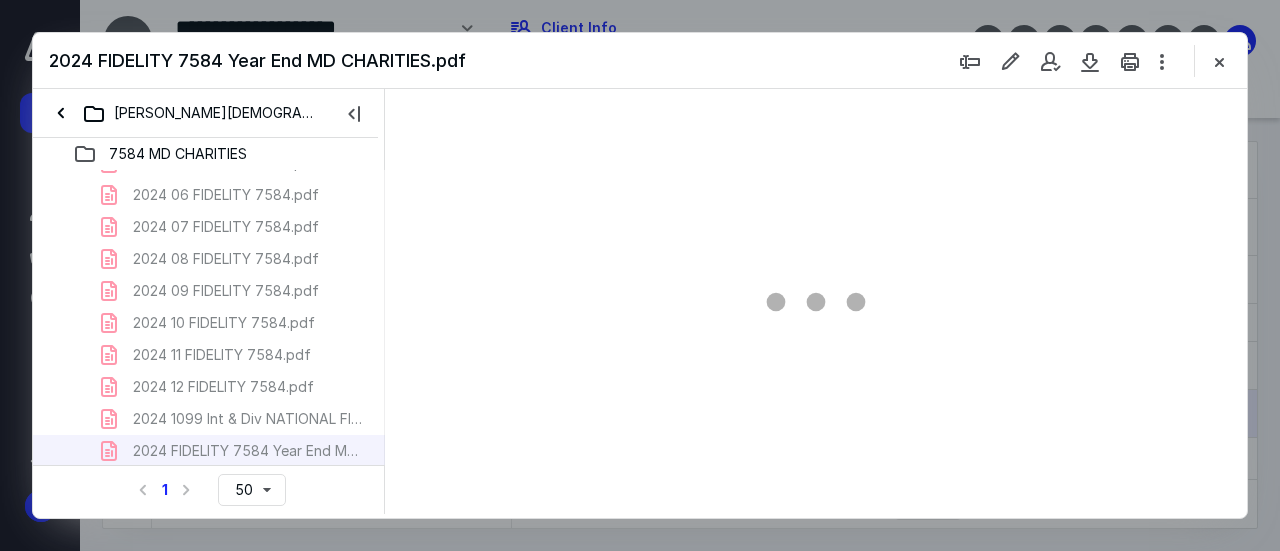 type on "112" 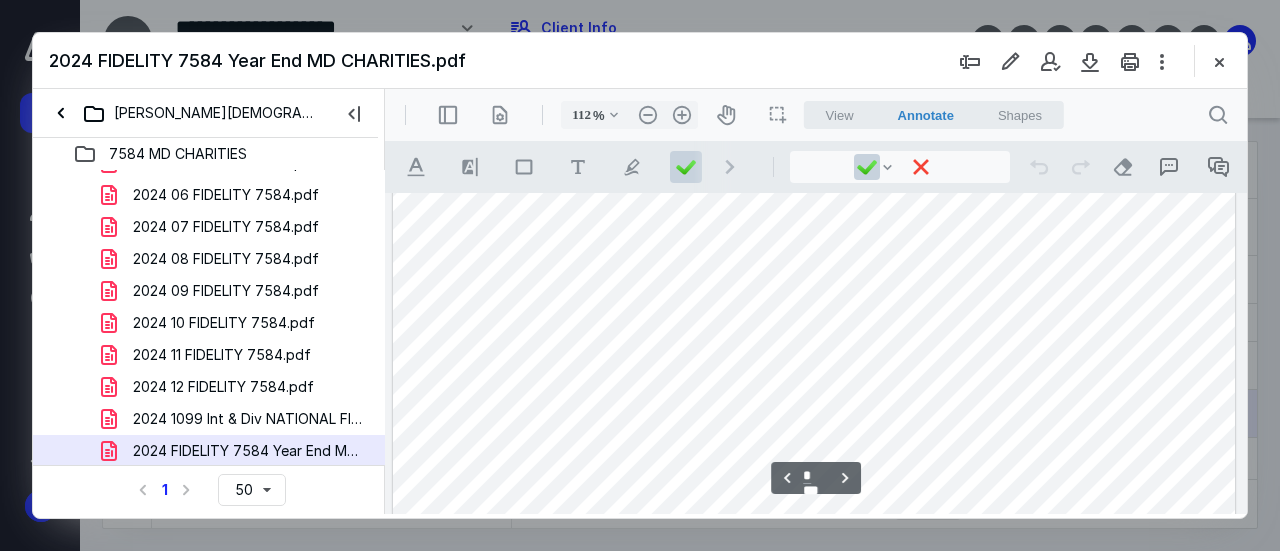 scroll, scrollTop: 1008, scrollLeft: 0, axis: vertical 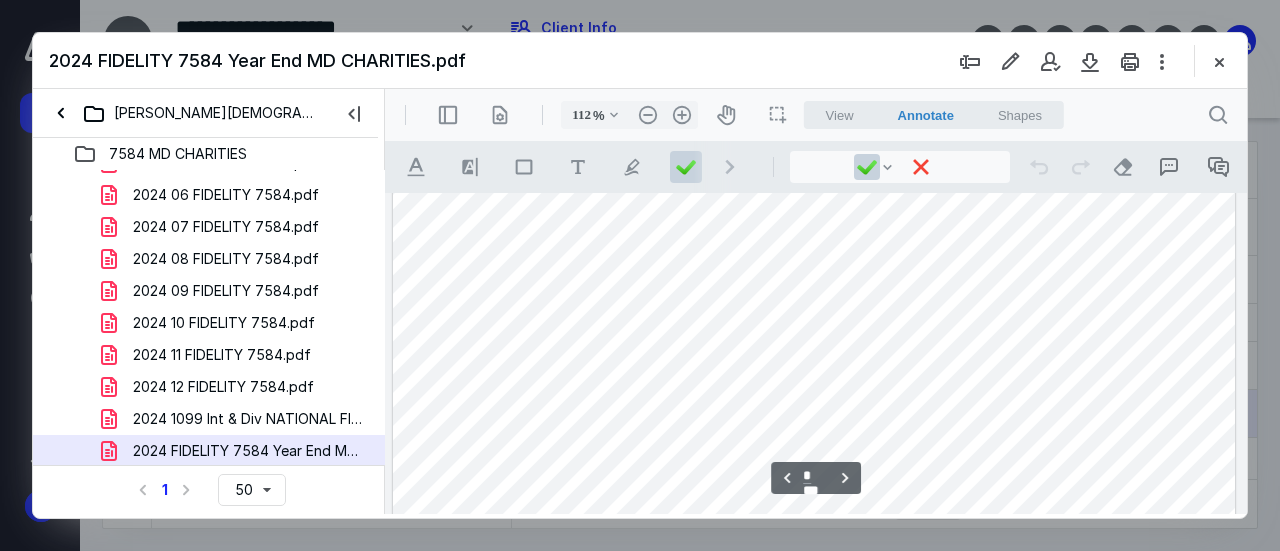 type on "*" 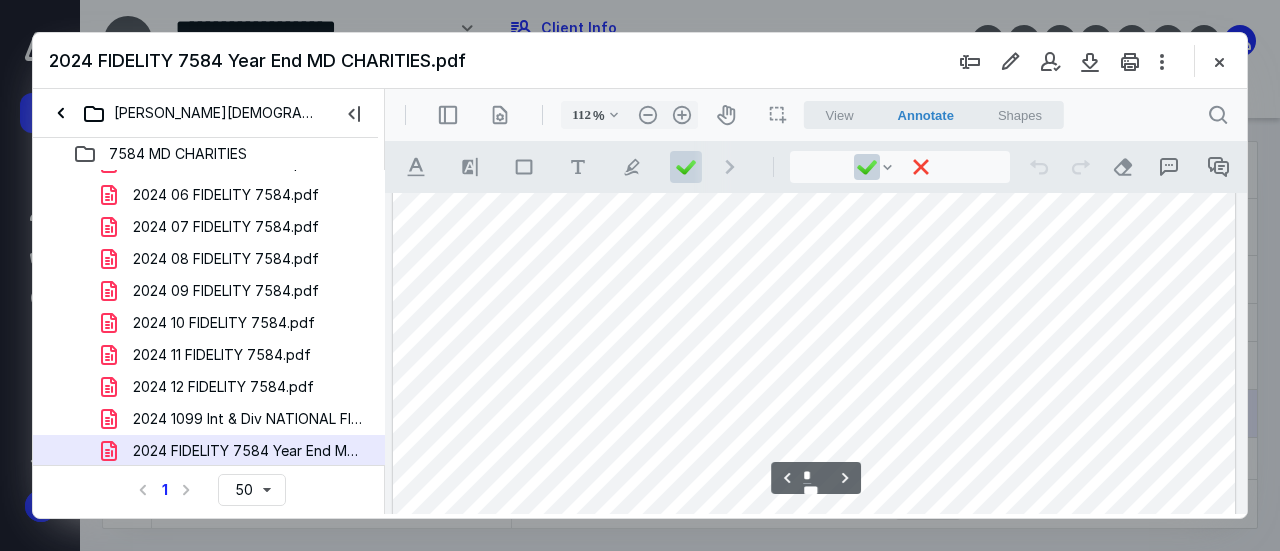 scroll, scrollTop: 1608, scrollLeft: 0, axis: vertical 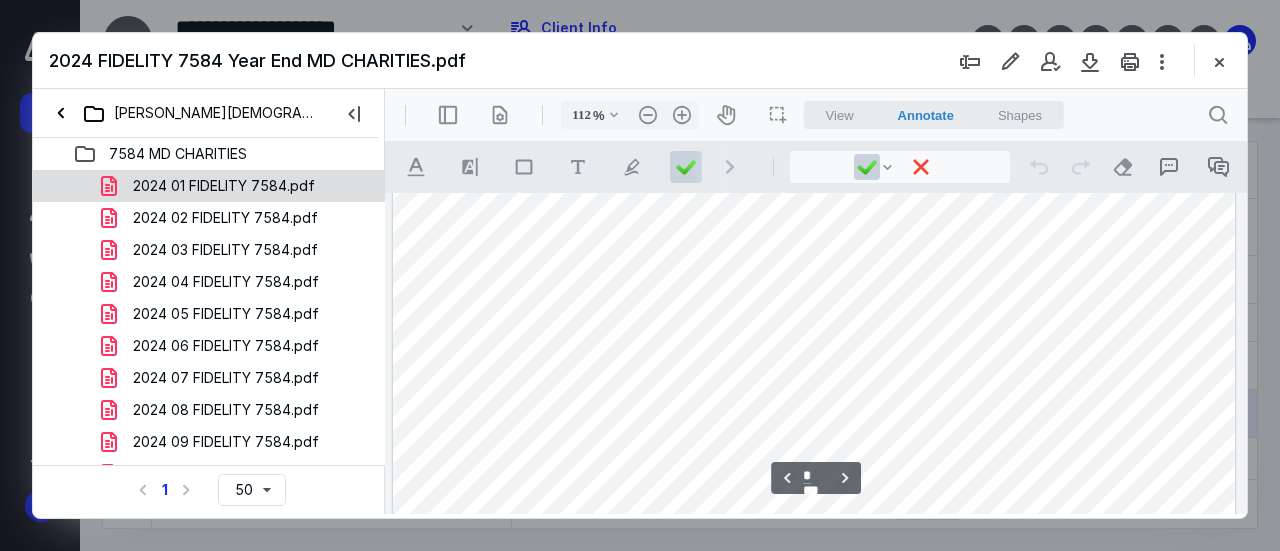 click on "2024 01 FIDELITY 7584.pdf" at bounding box center (224, 186) 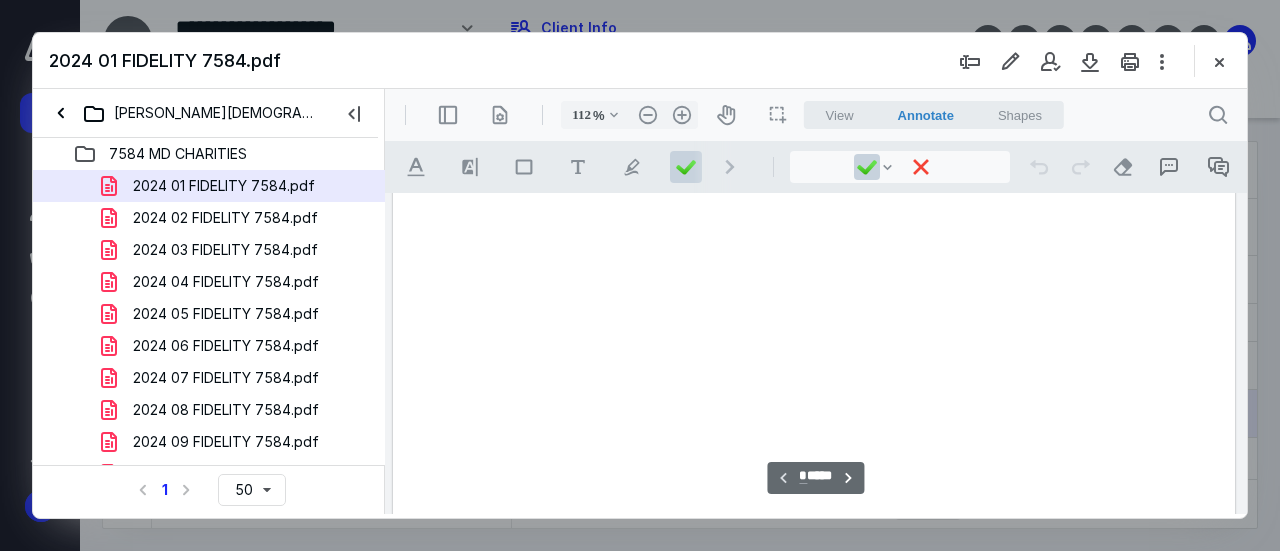 scroll, scrollTop: 108, scrollLeft: 0, axis: vertical 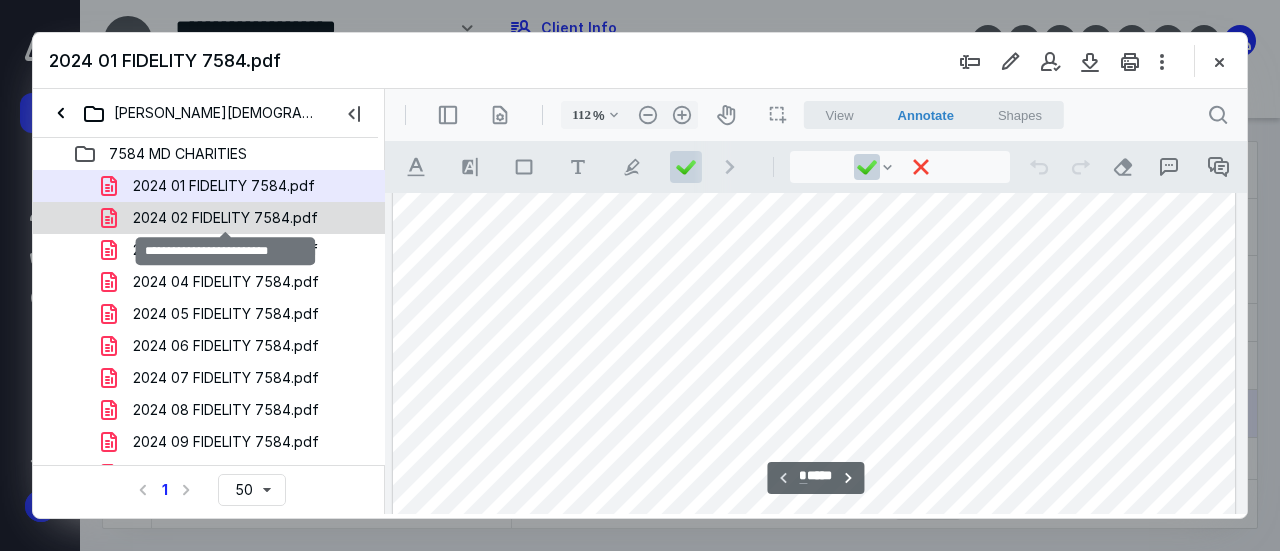 click on "2024 02 FIDELITY 7584.pdf" at bounding box center (225, 218) 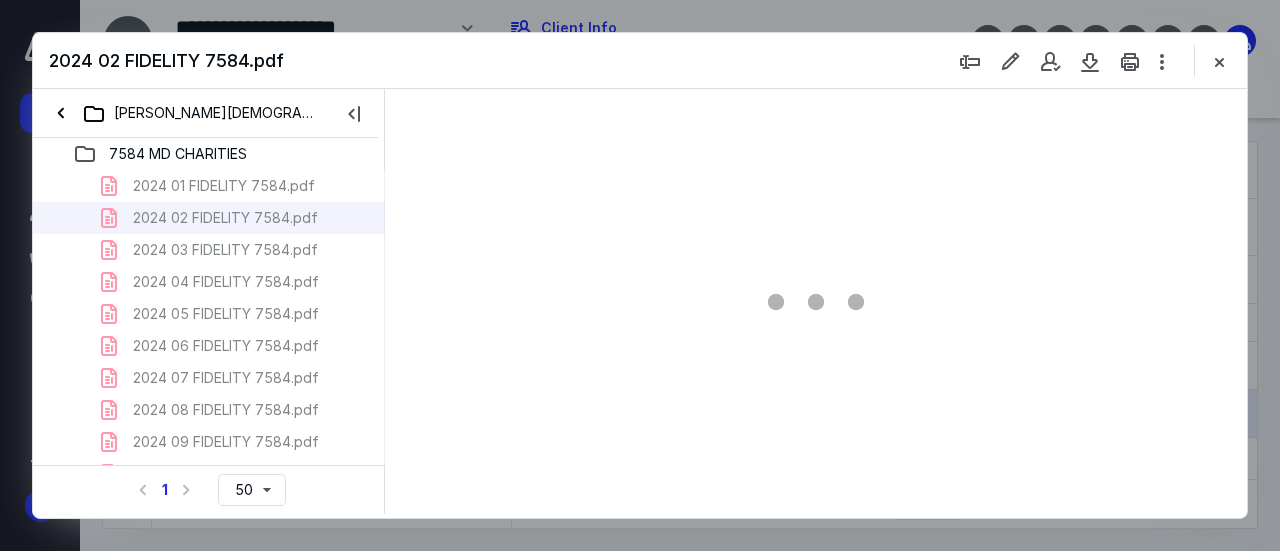 scroll, scrollTop: 108, scrollLeft: 0, axis: vertical 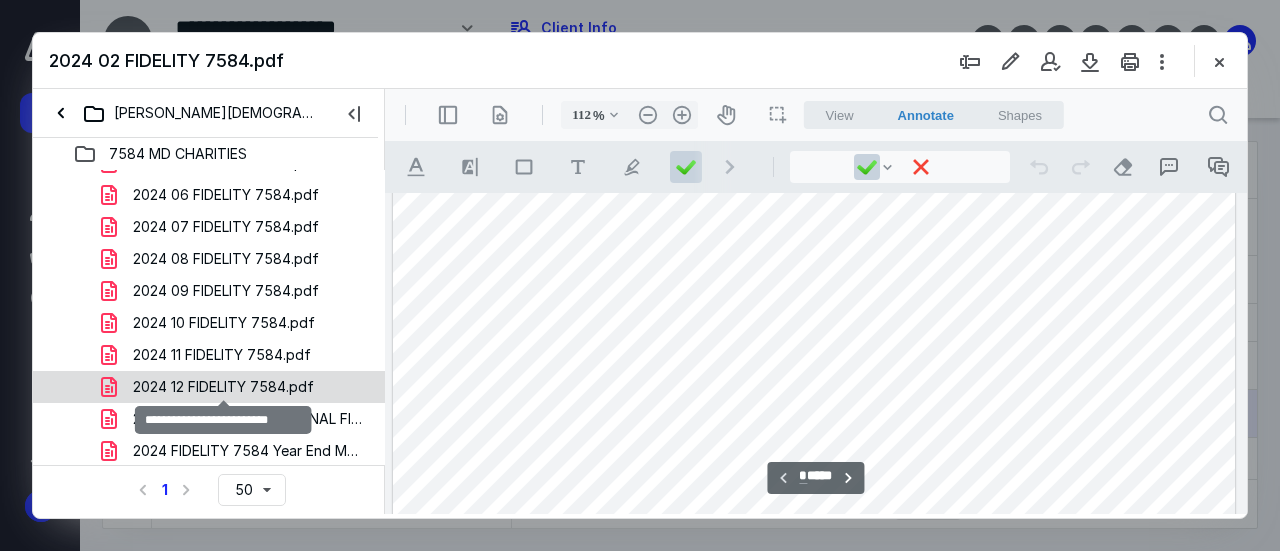 click on "2024 12 FIDELITY 7584.pdf" at bounding box center (223, 387) 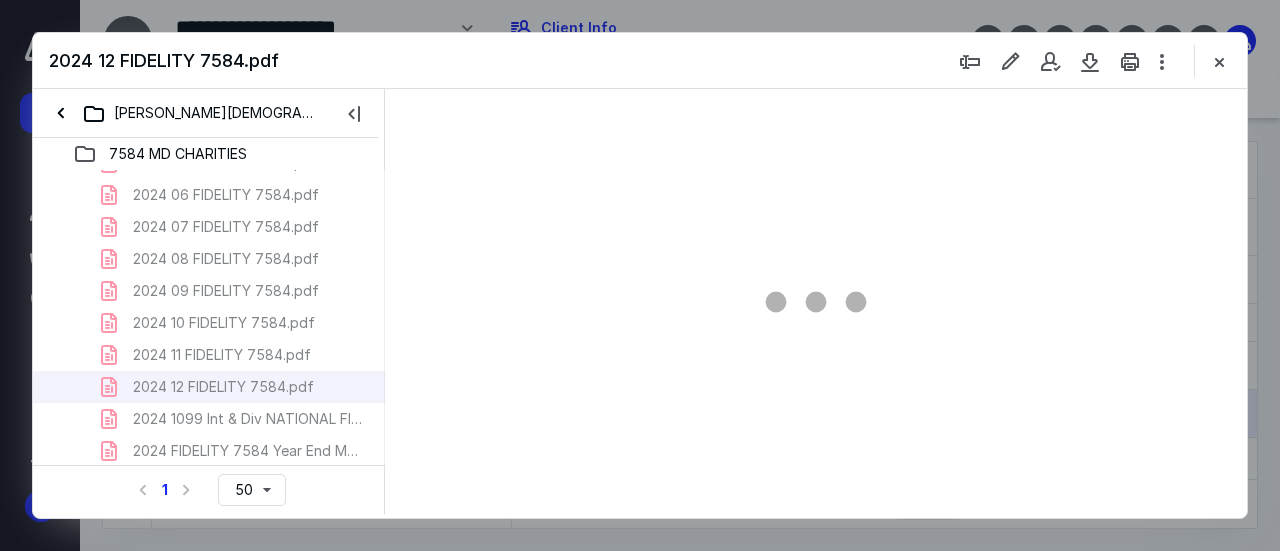 scroll, scrollTop: 108, scrollLeft: 0, axis: vertical 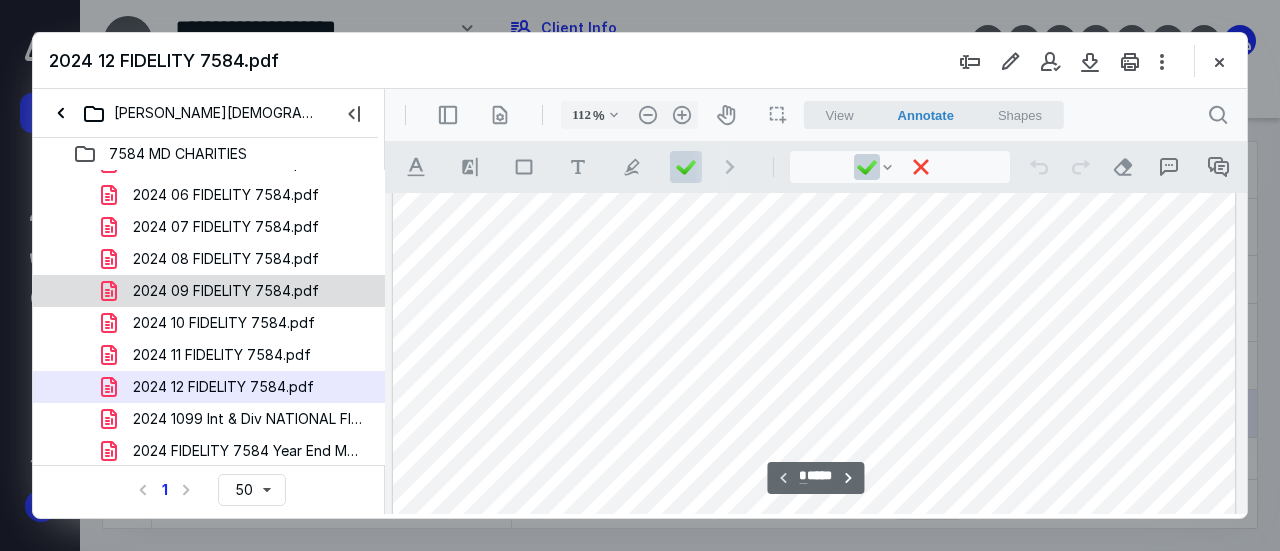 click on "2024 09 FIDELITY 7584.pdf" at bounding box center [209, 291] 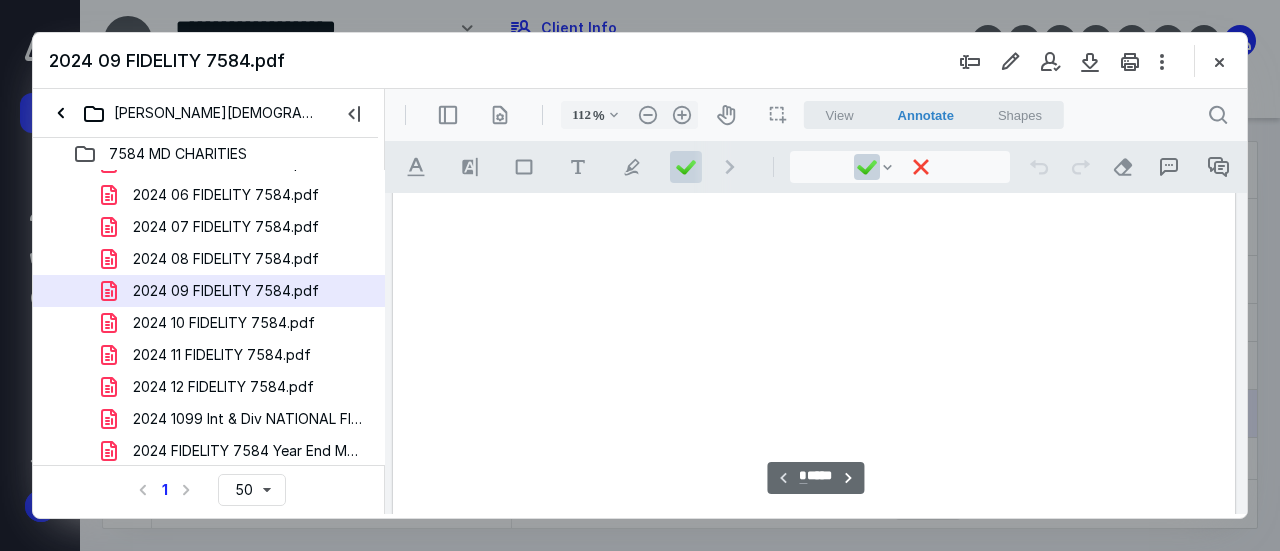 scroll, scrollTop: 108, scrollLeft: 0, axis: vertical 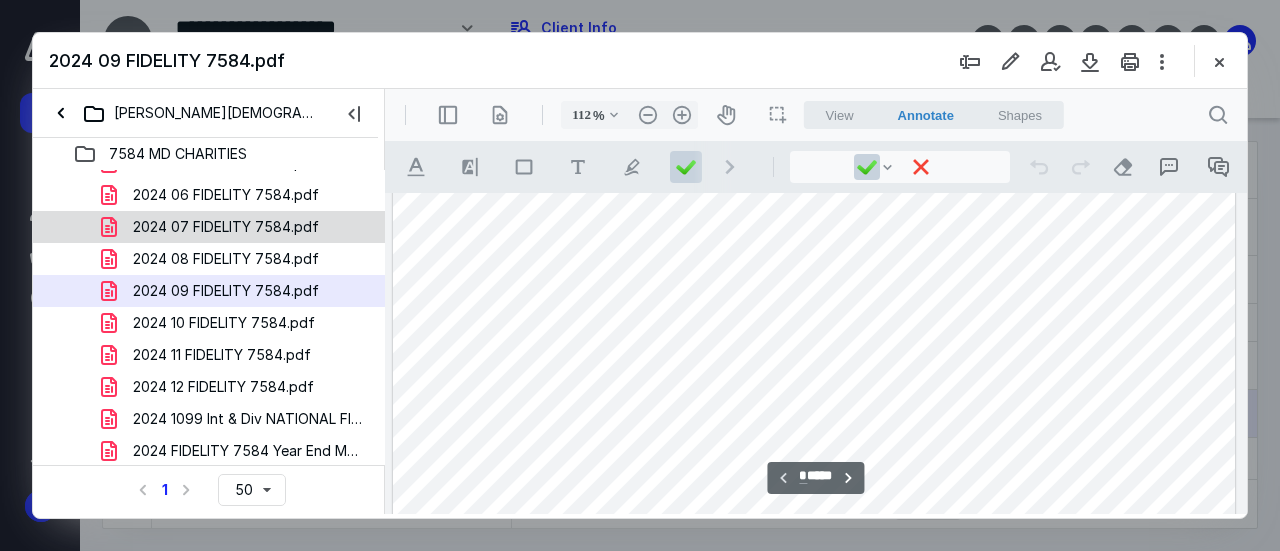 click on "2024 07 FIDELITY 7584.pdf" at bounding box center (214, 227) 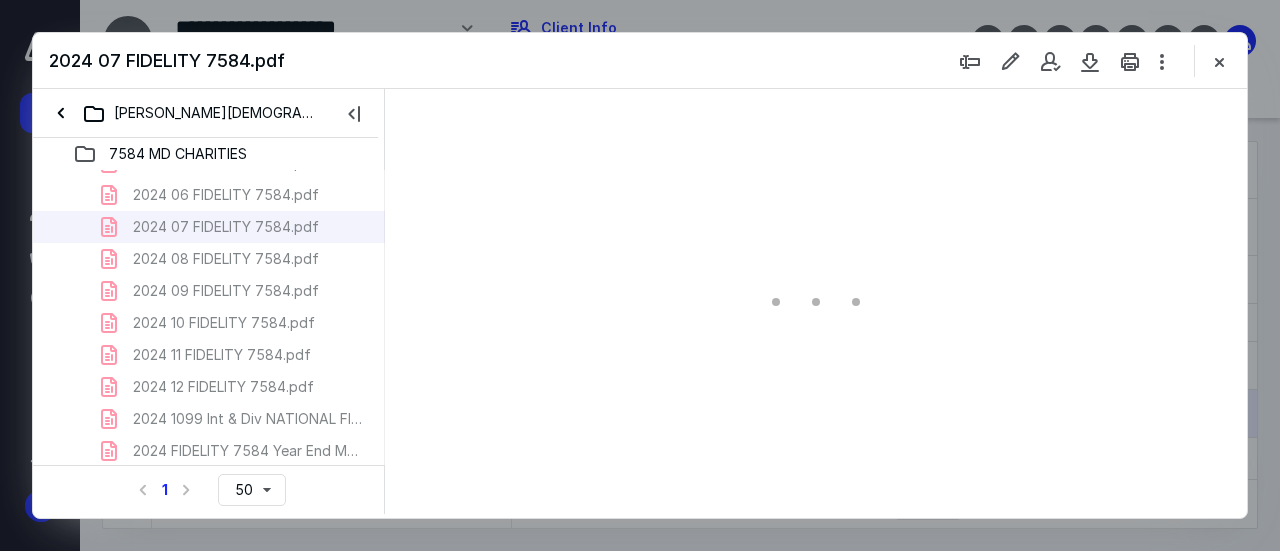 scroll, scrollTop: 108, scrollLeft: 0, axis: vertical 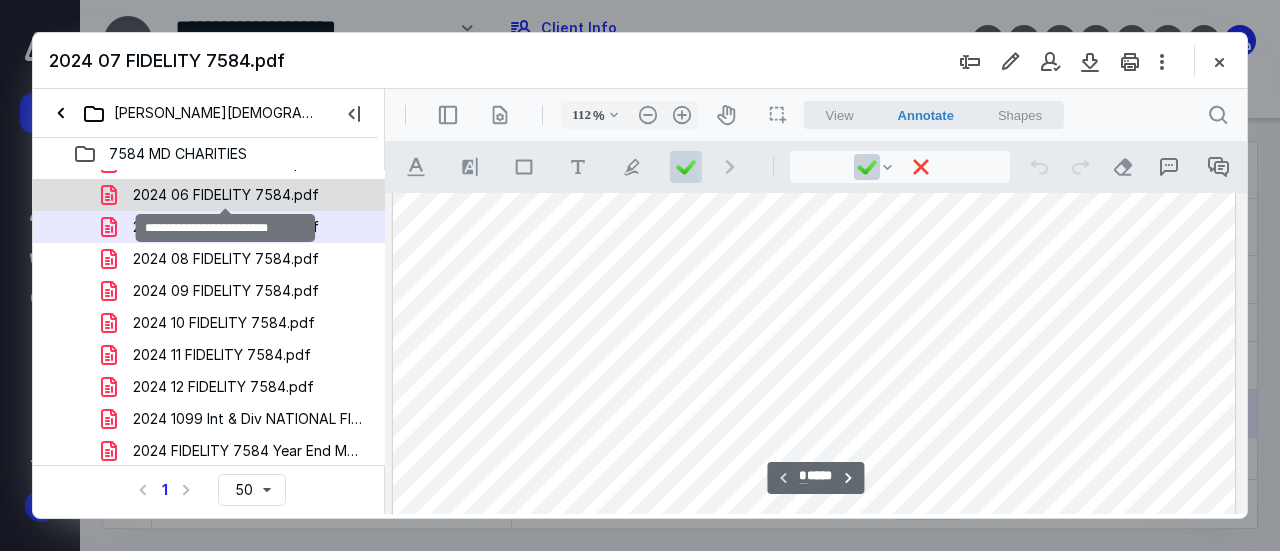 click on "2024 06 FIDELITY 7584.pdf" at bounding box center (226, 195) 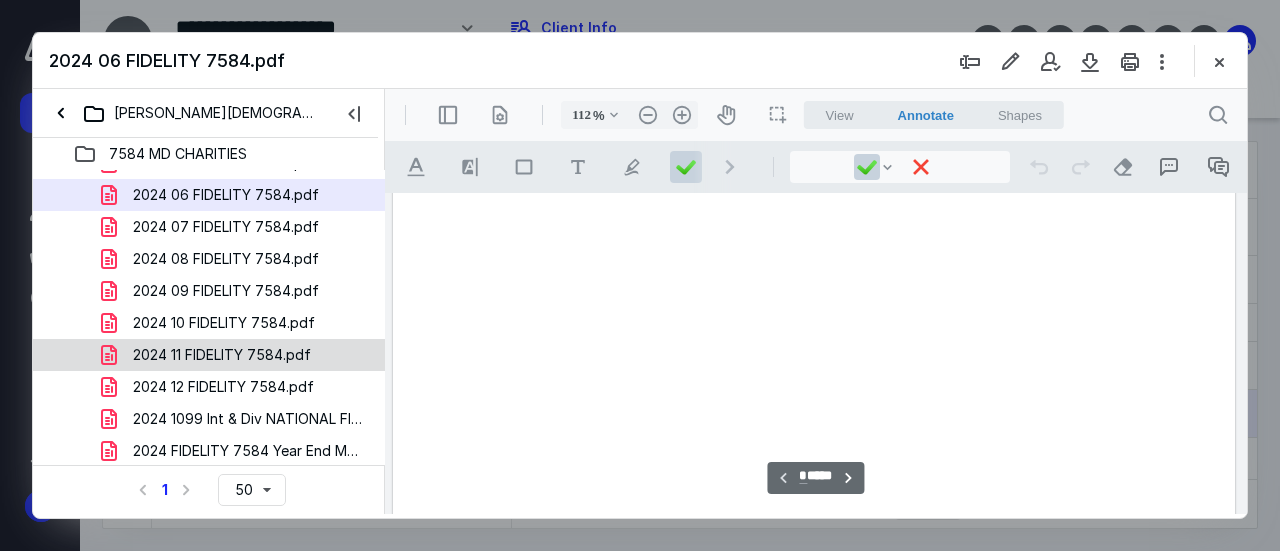 scroll, scrollTop: 108, scrollLeft: 0, axis: vertical 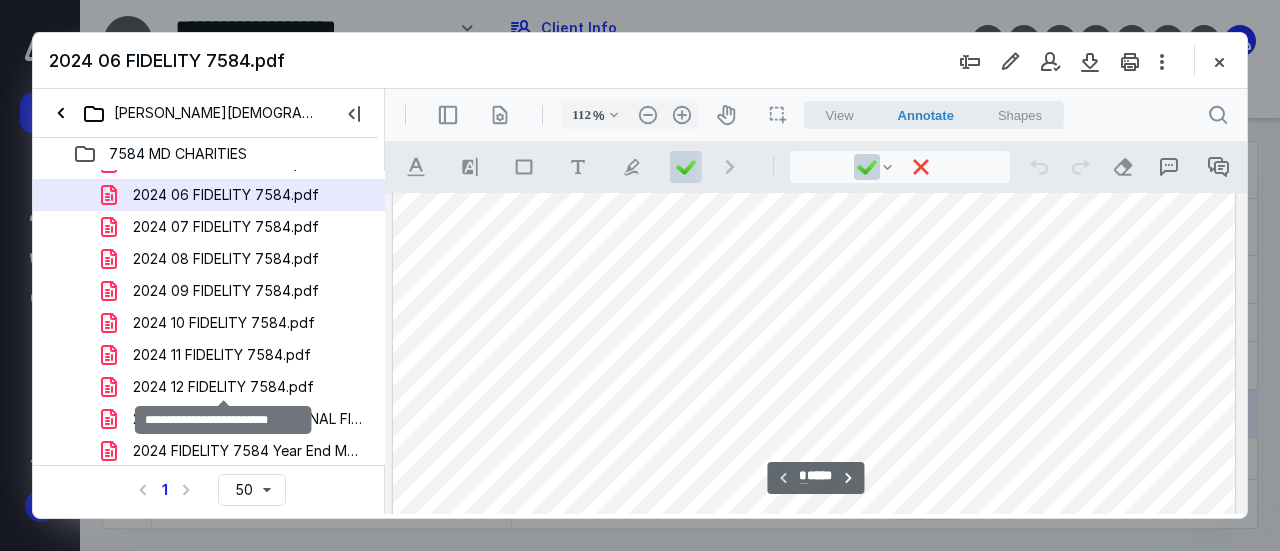 click on "2024 12 FIDELITY 7584.pdf" at bounding box center [223, 387] 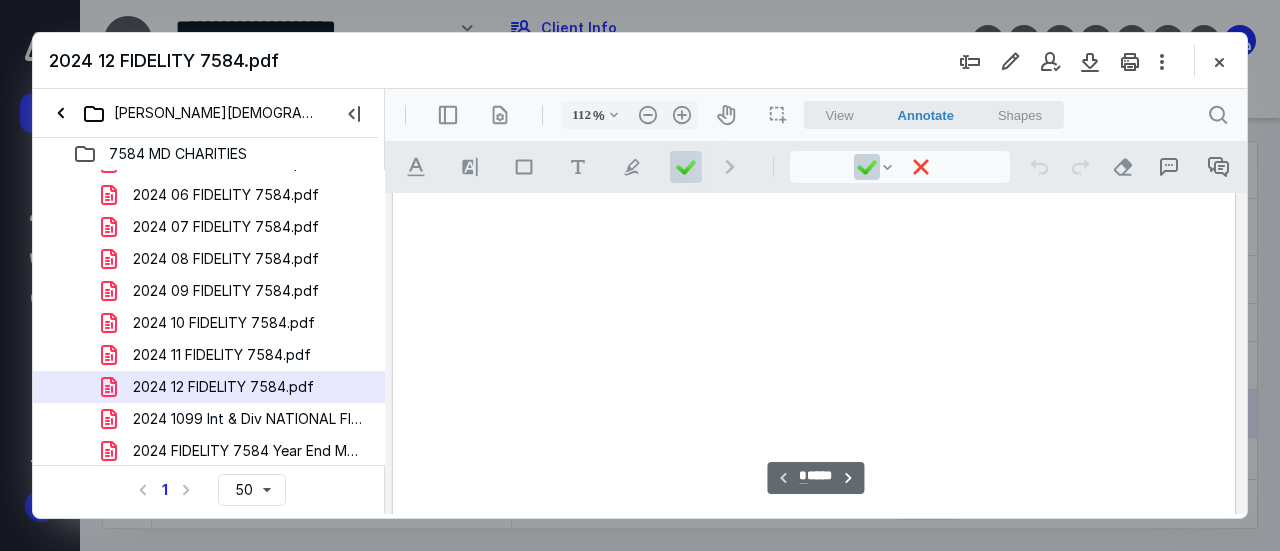 scroll, scrollTop: 108, scrollLeft: 0, axis: vertical 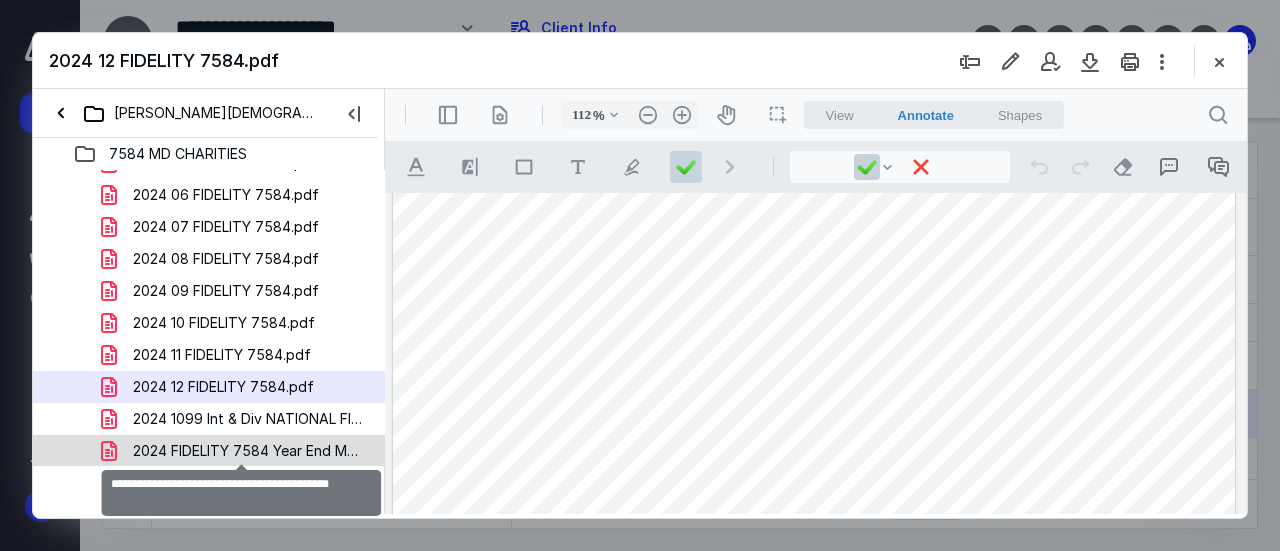 click on "2024 FIDELITY 7584 Year End MD CHARITIES.pdf" at bounding box center [249, 451] 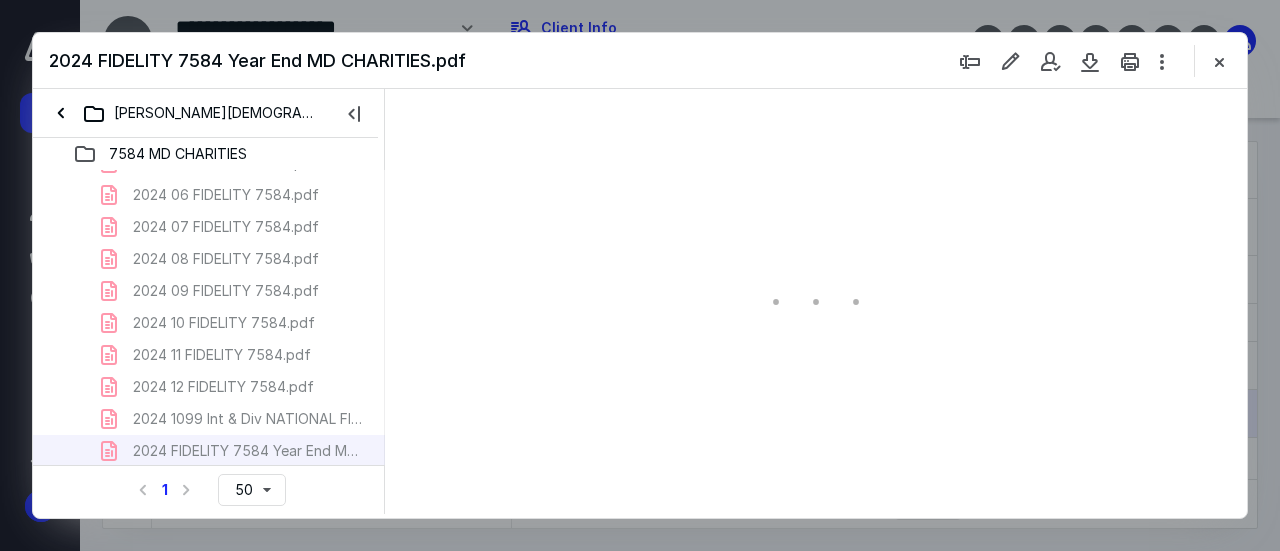 type on "112" 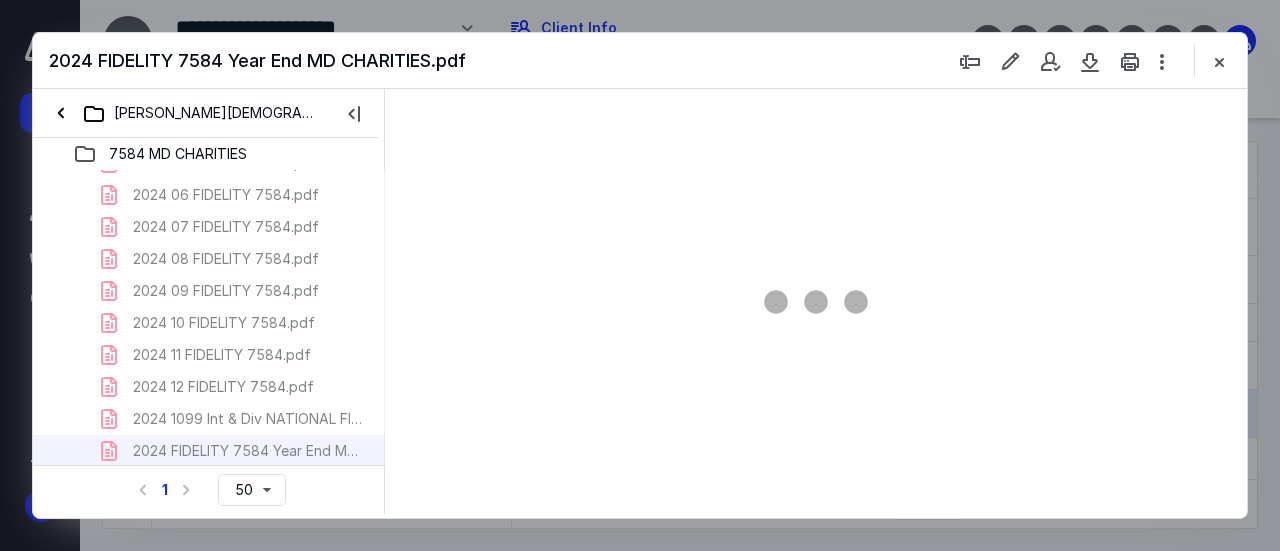 scroll, scrollTop: 108, scrollLeft: 0, axis: vertical 